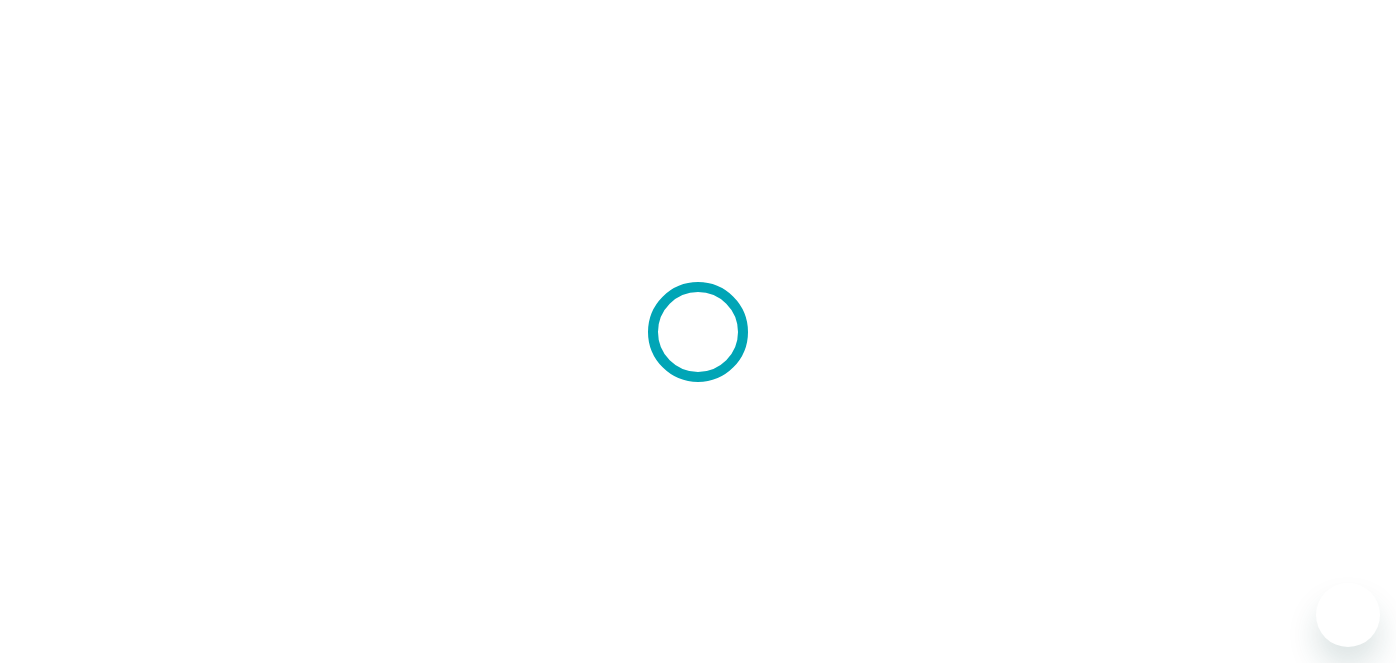 scroll, scrollTop: 0, scrollLeft: 0, axis: both 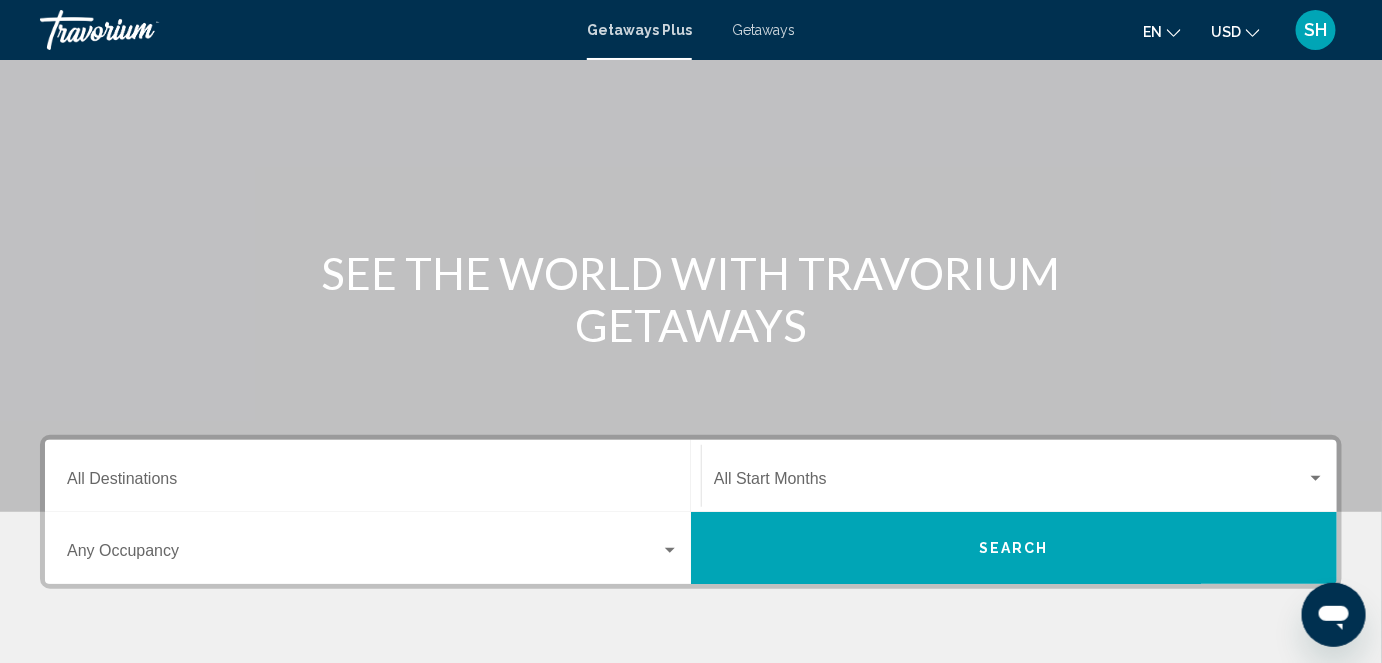 click on "Getaways" at bounding box center [763, 30] 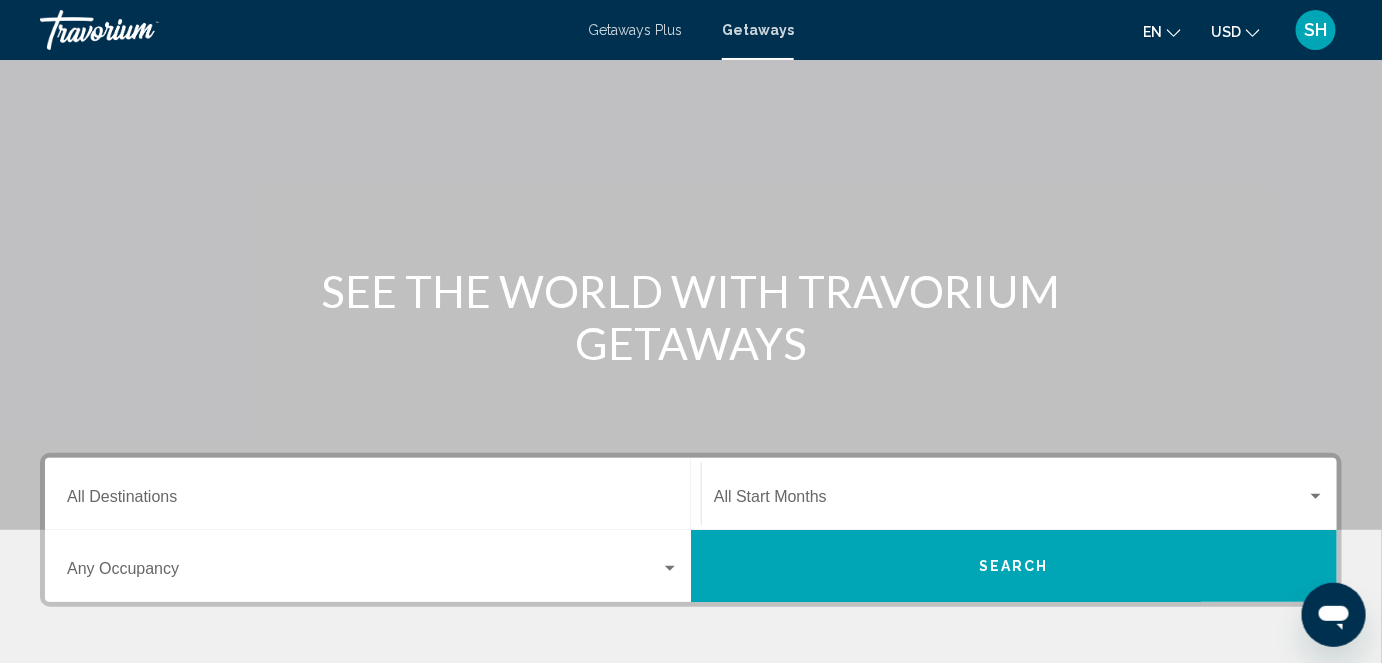 scroll, scrollTop: 69, scrollLeft: 0, axis: vertical 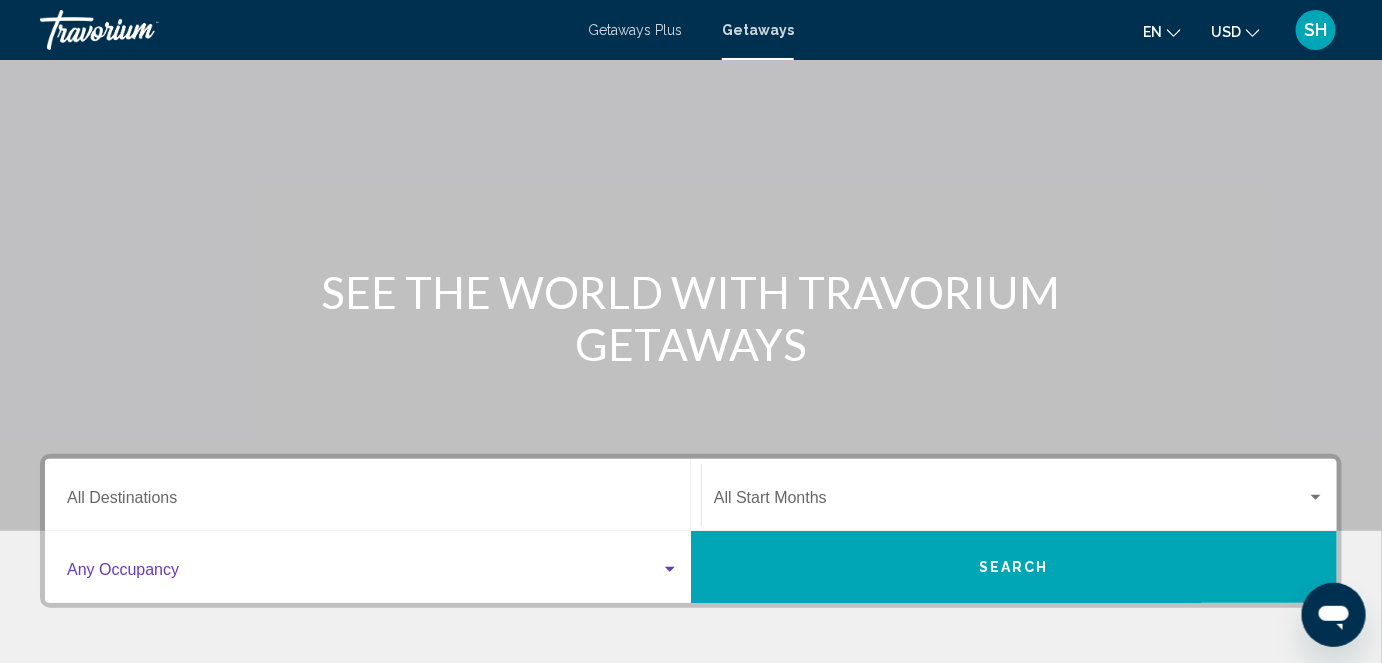 click at bounding box center (670, 570) 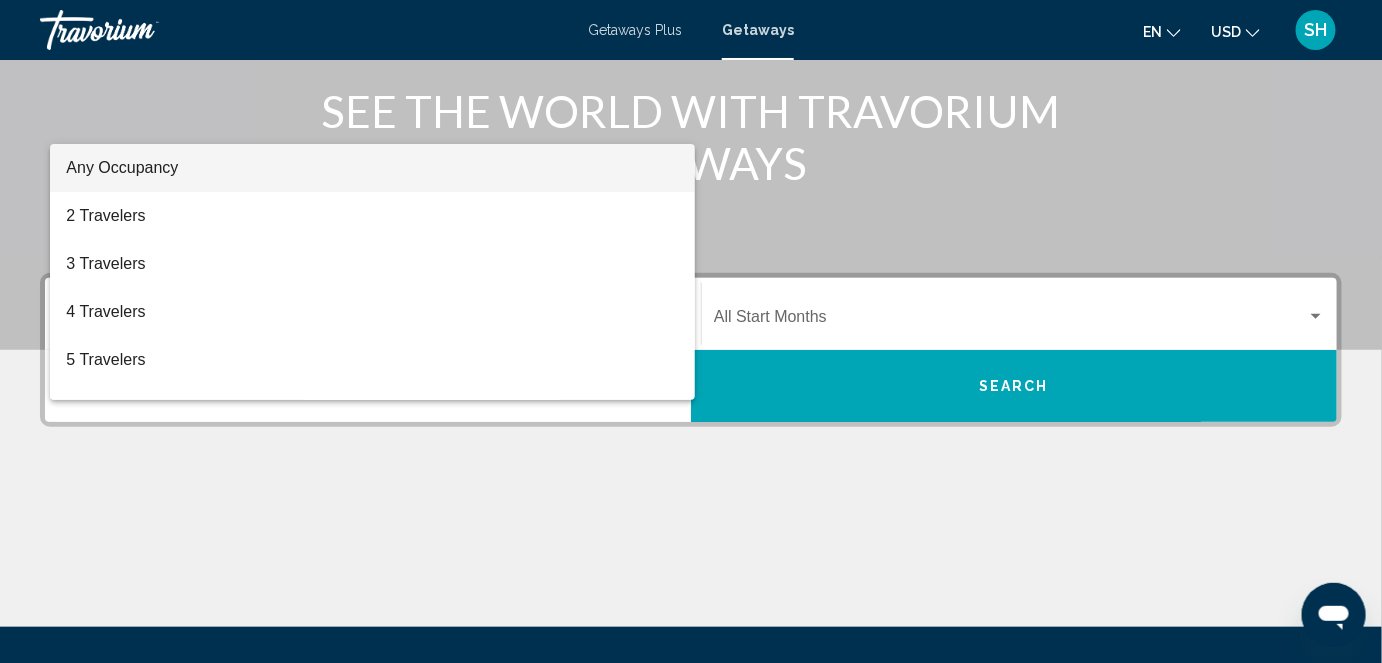 scroll, scrollTop: 250, scrollLeft: 0, axis: vertical 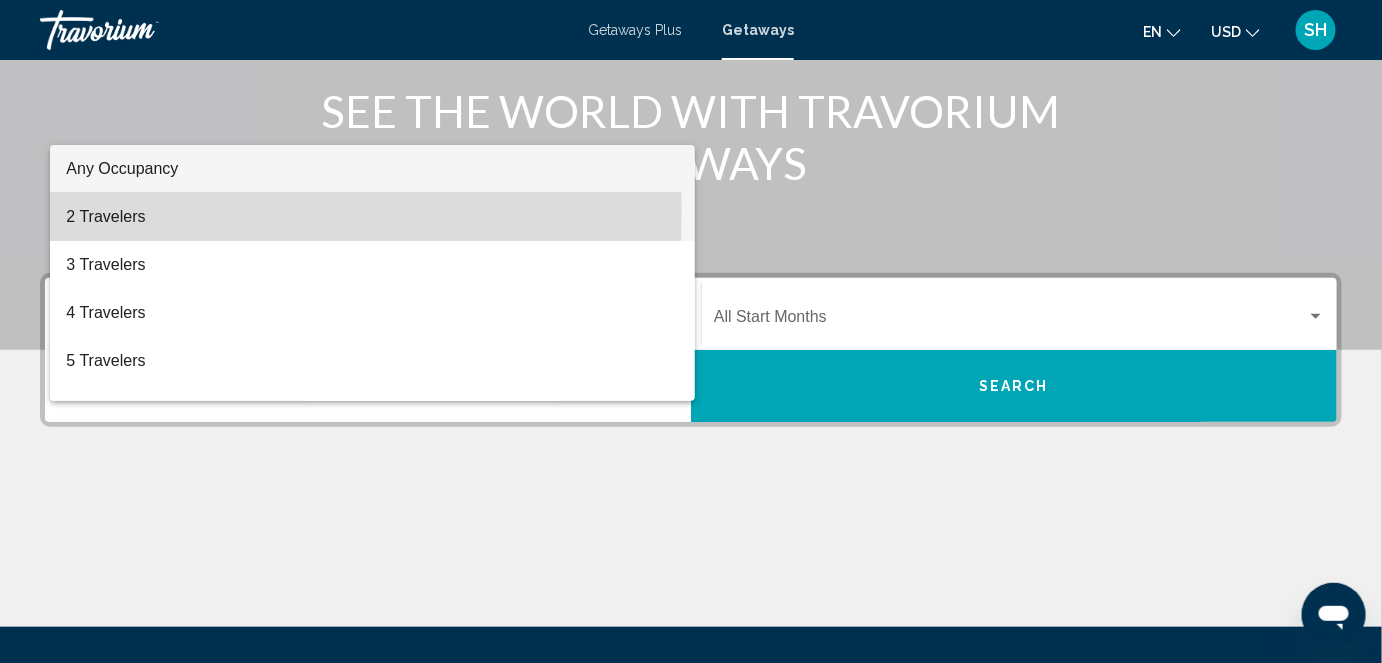 click on "2 Travelers" at bounding box center (372, 217) 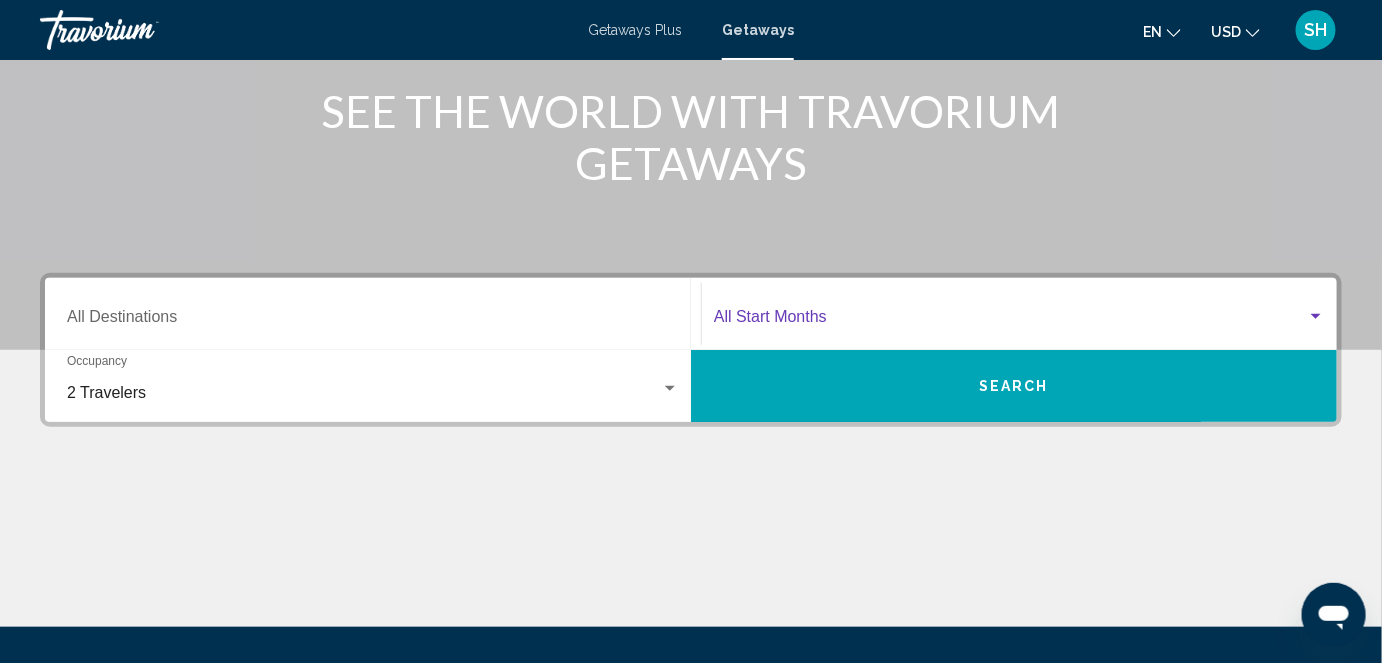 click at bounding box center (1316, 316) 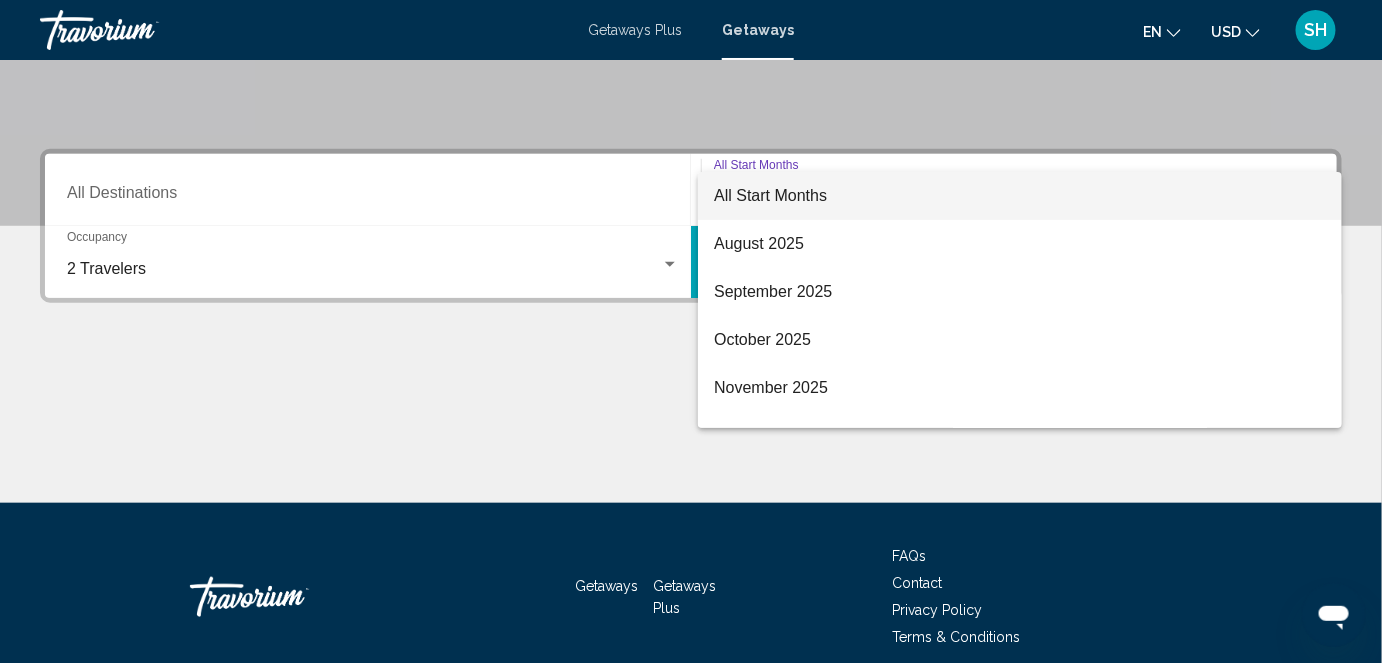 scroll, scrollTop: 373, scrollLeft: 0, axis: vertical 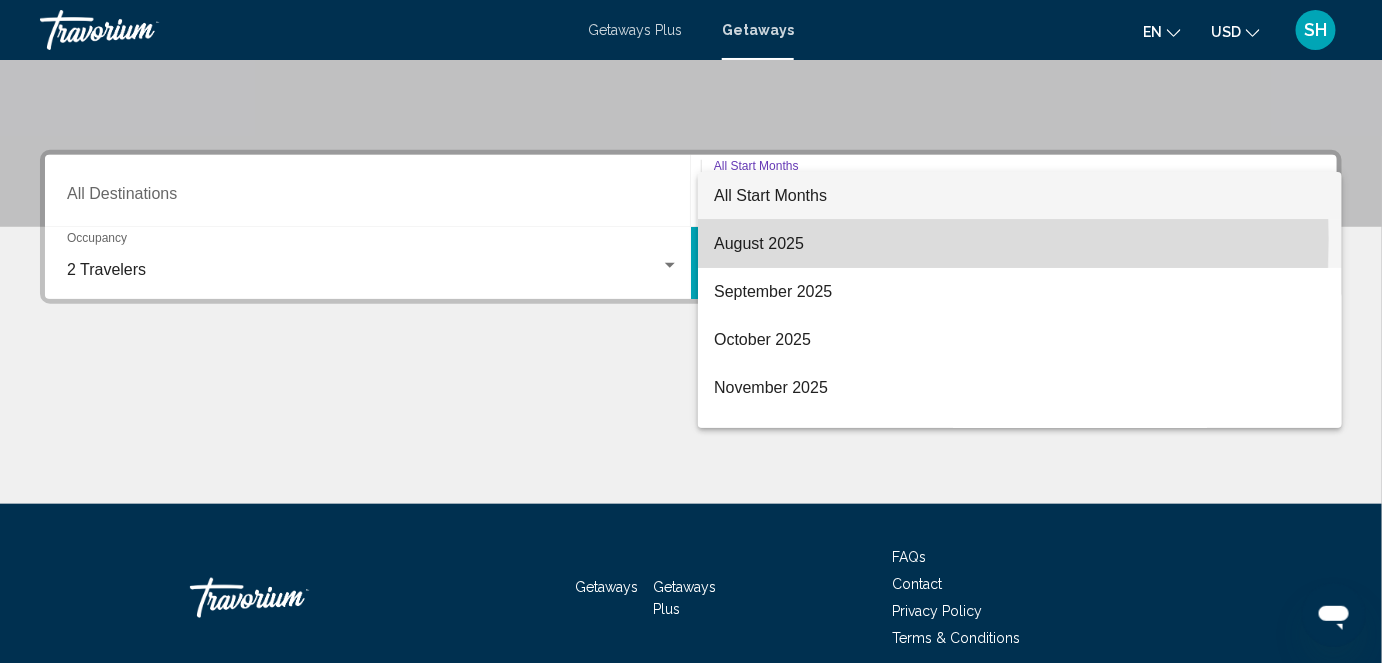 click on "August 2025" at bounding box center (1020, 244) 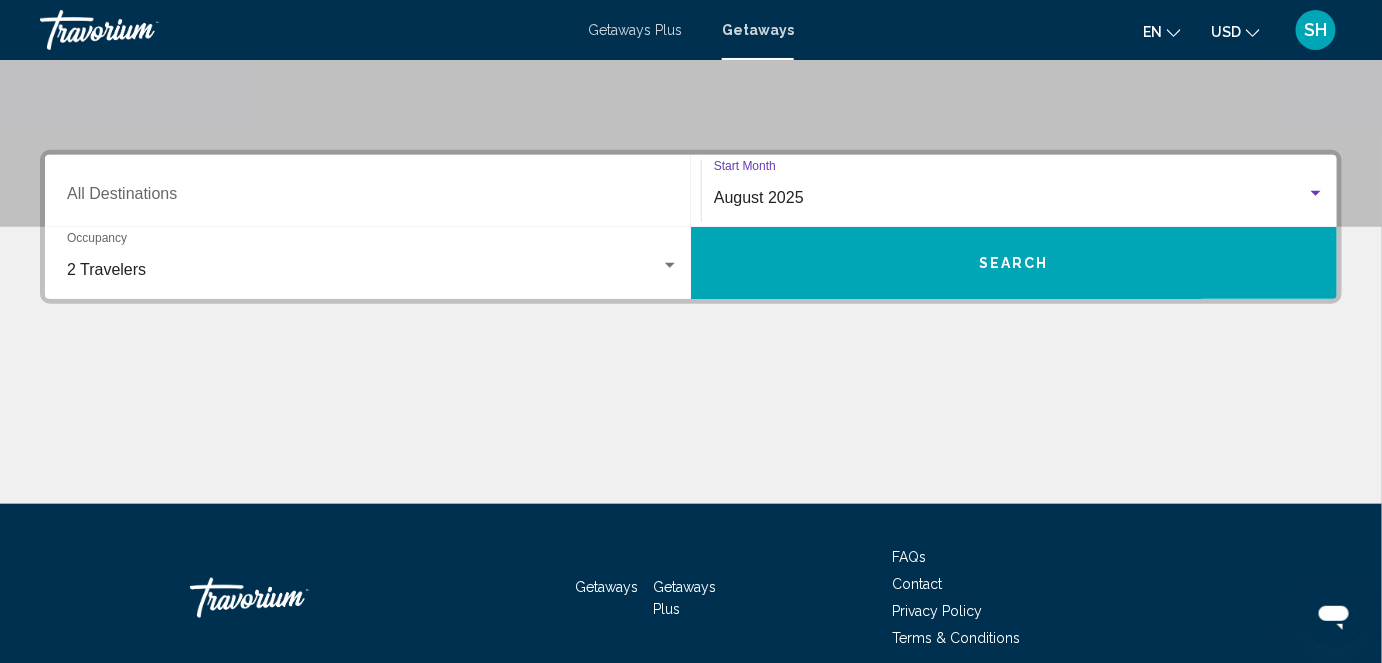 click on "Destination All Destinations" at bounding box center [373, 198] 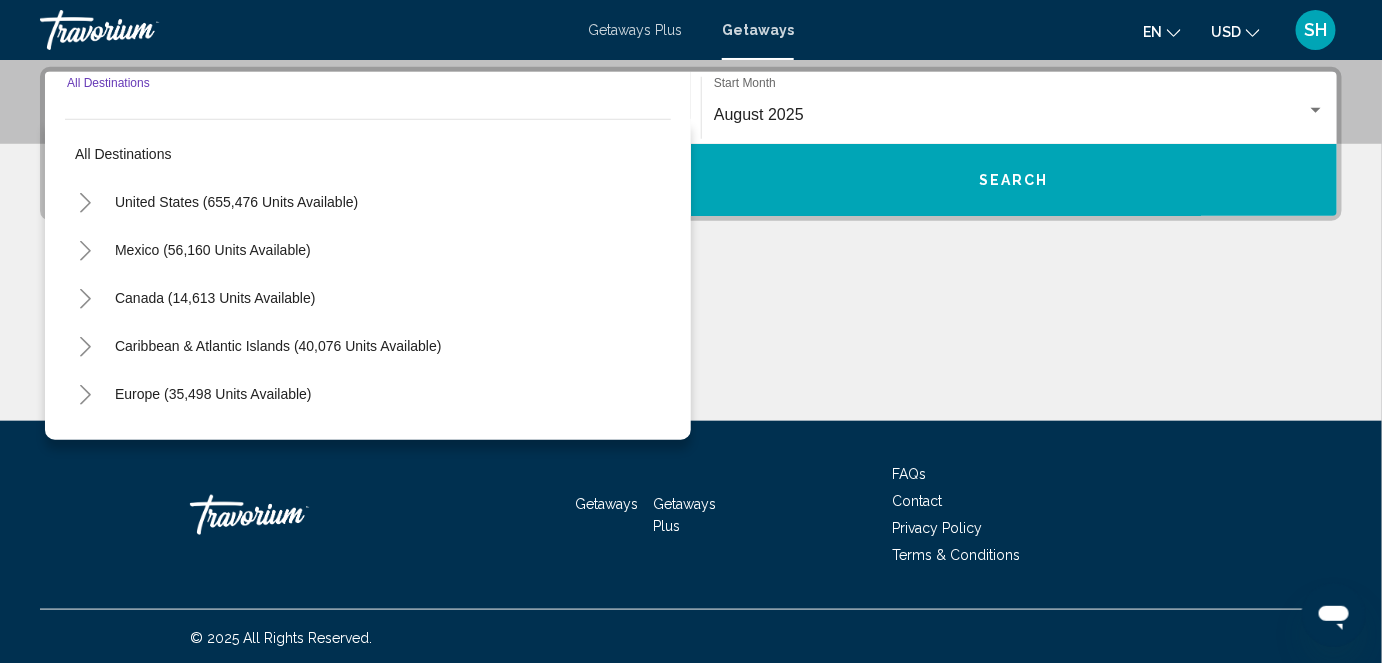 scroll, scrollTop: 457, scrollLeft: 0, axis: vertical 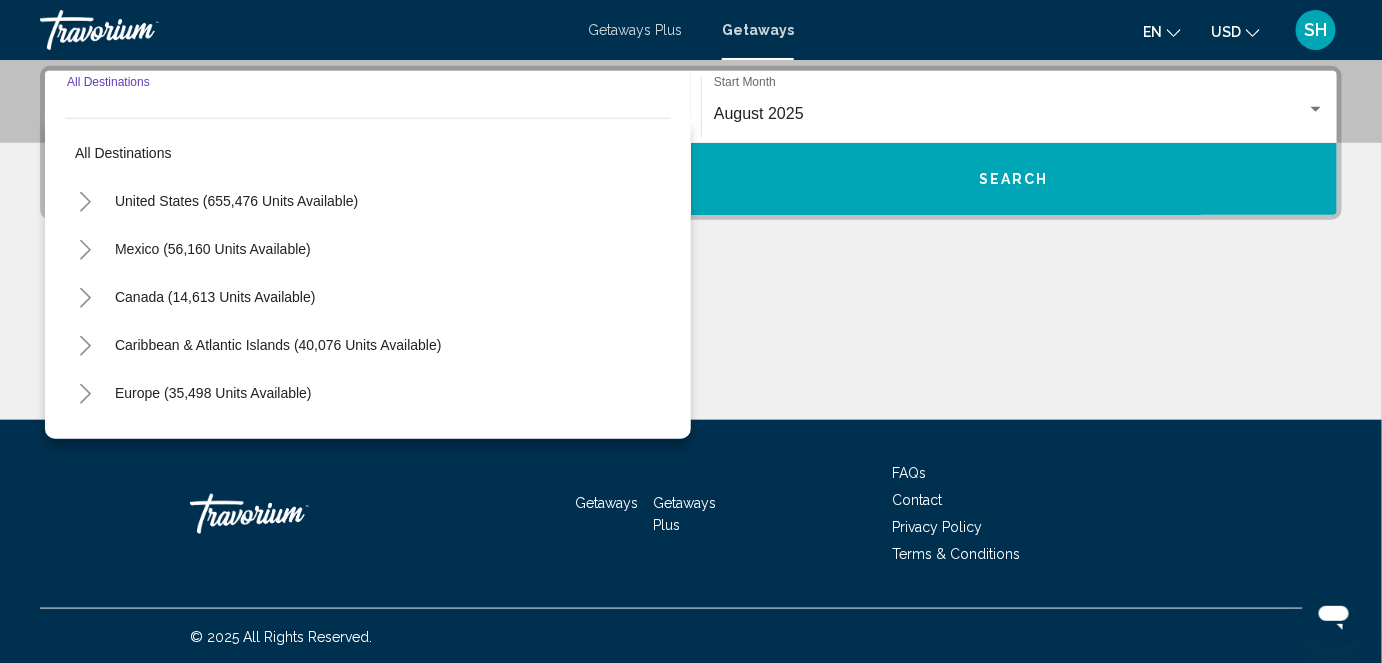 click 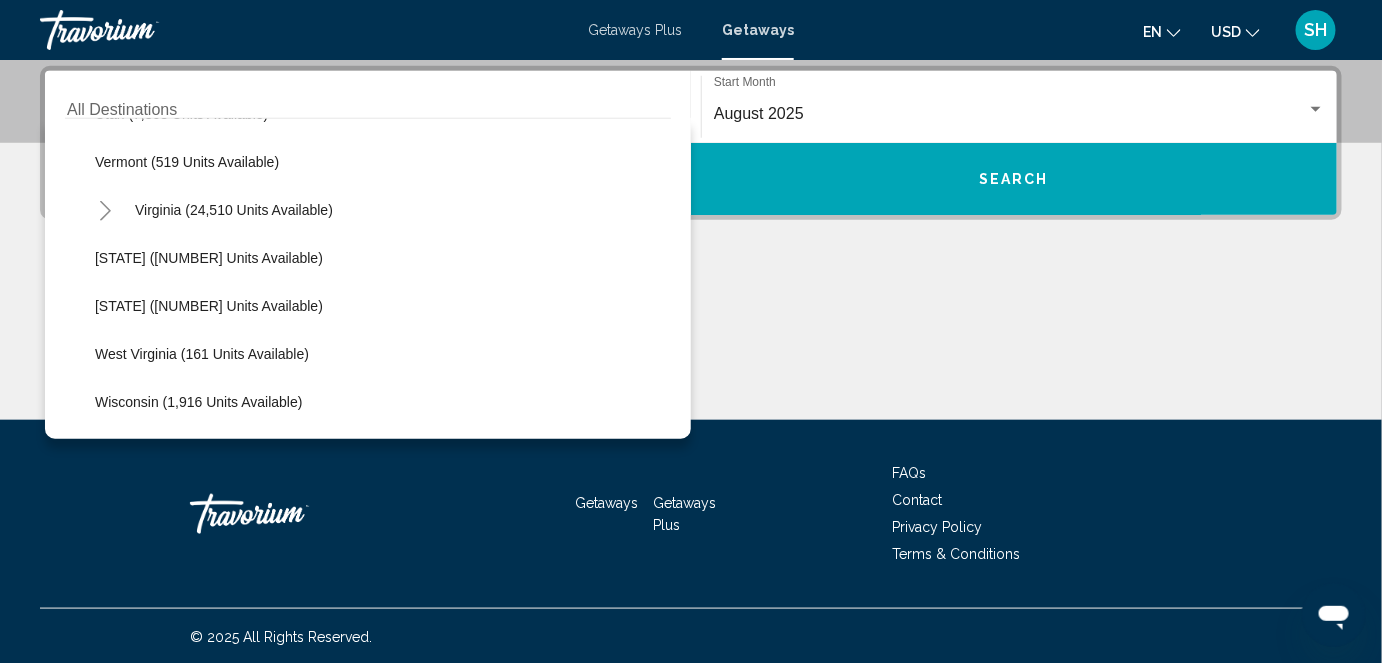 scroll, scrollTop: 1904, scrollLeft: 0, axis: vertical 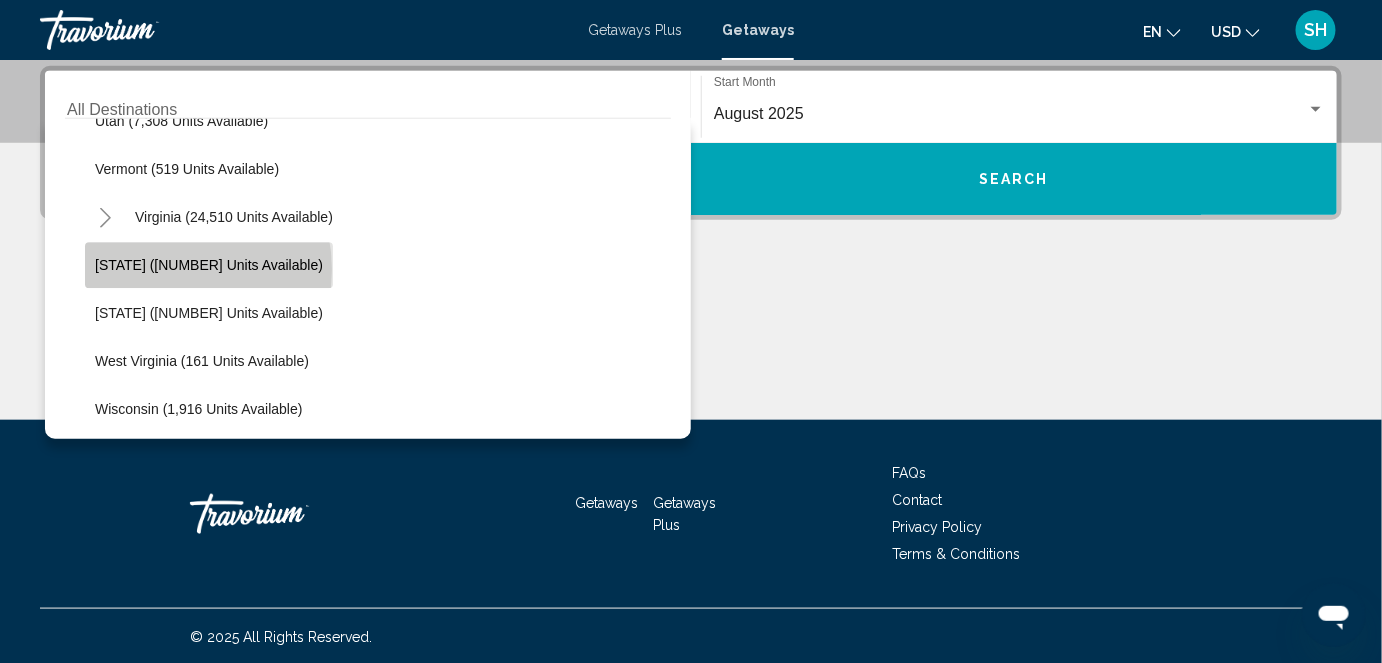 click on "[STATE] ([NUMBER] units available)" 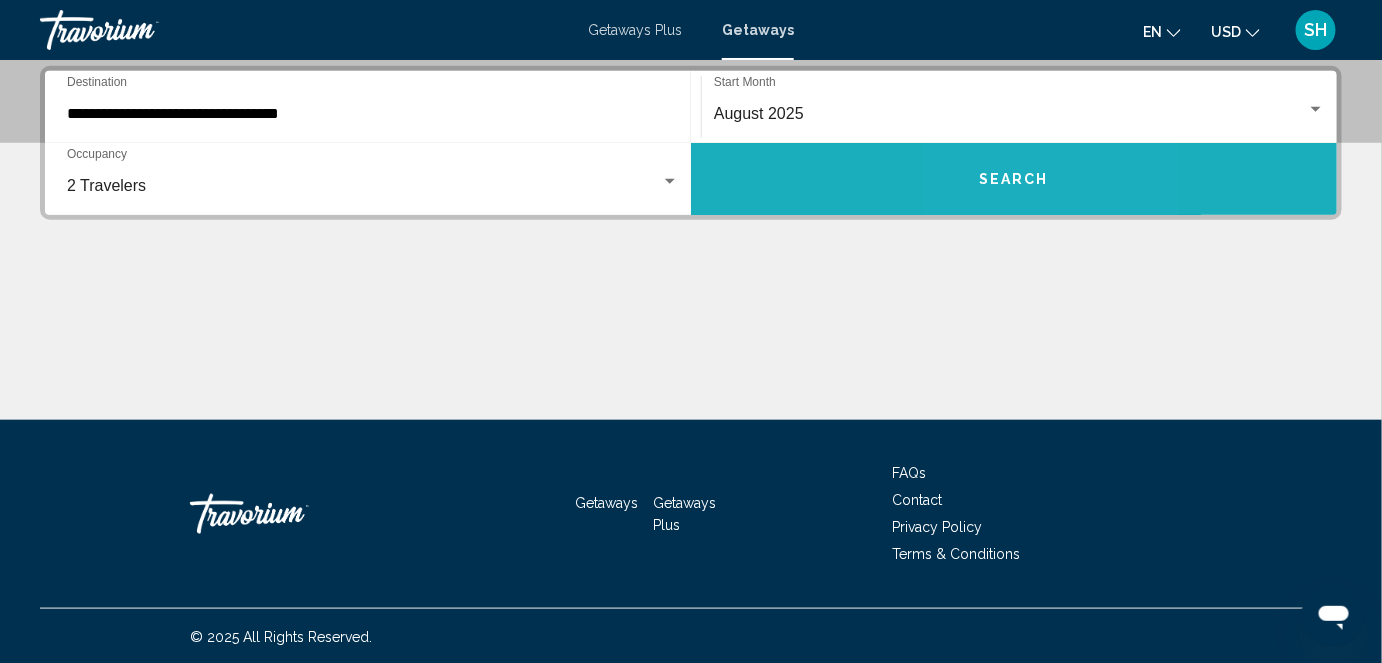 click on "Search" at bounding box center [1014, 180] 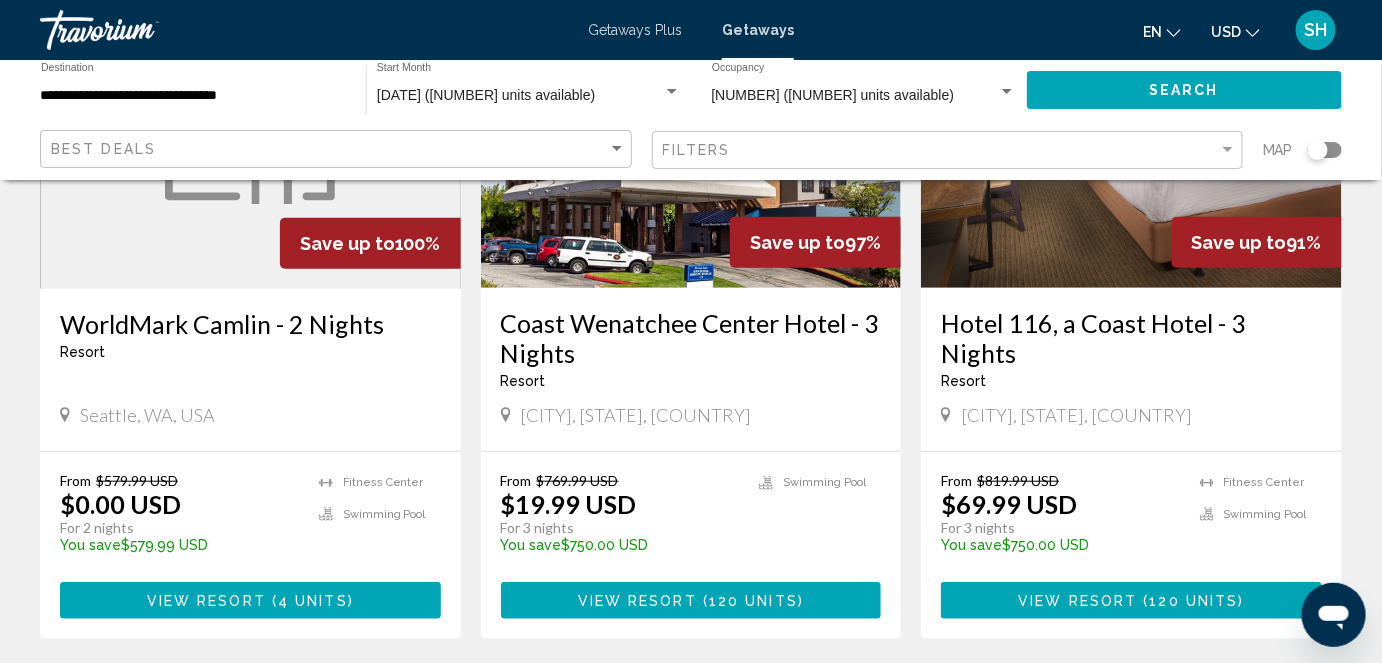scroll, scrollTop: 314, scrollLeft: 0, axis: vertical 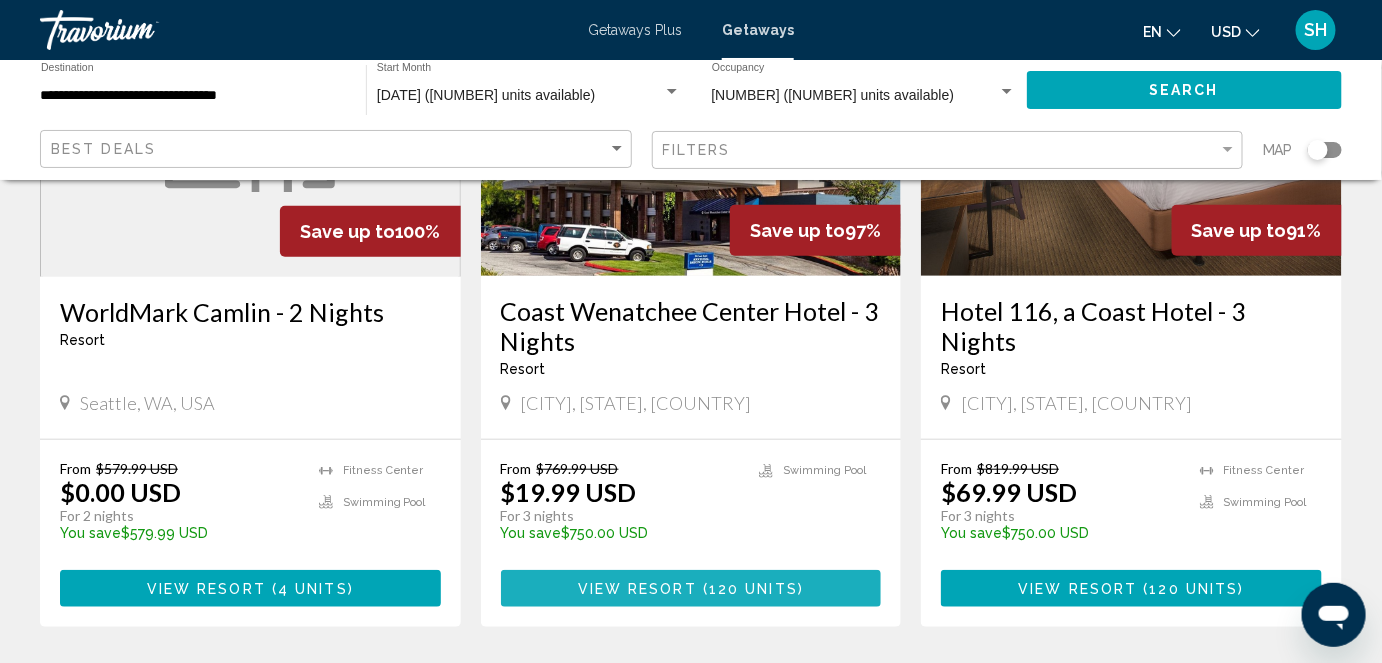 click on "View Resort" at bounding box center (637, 589) 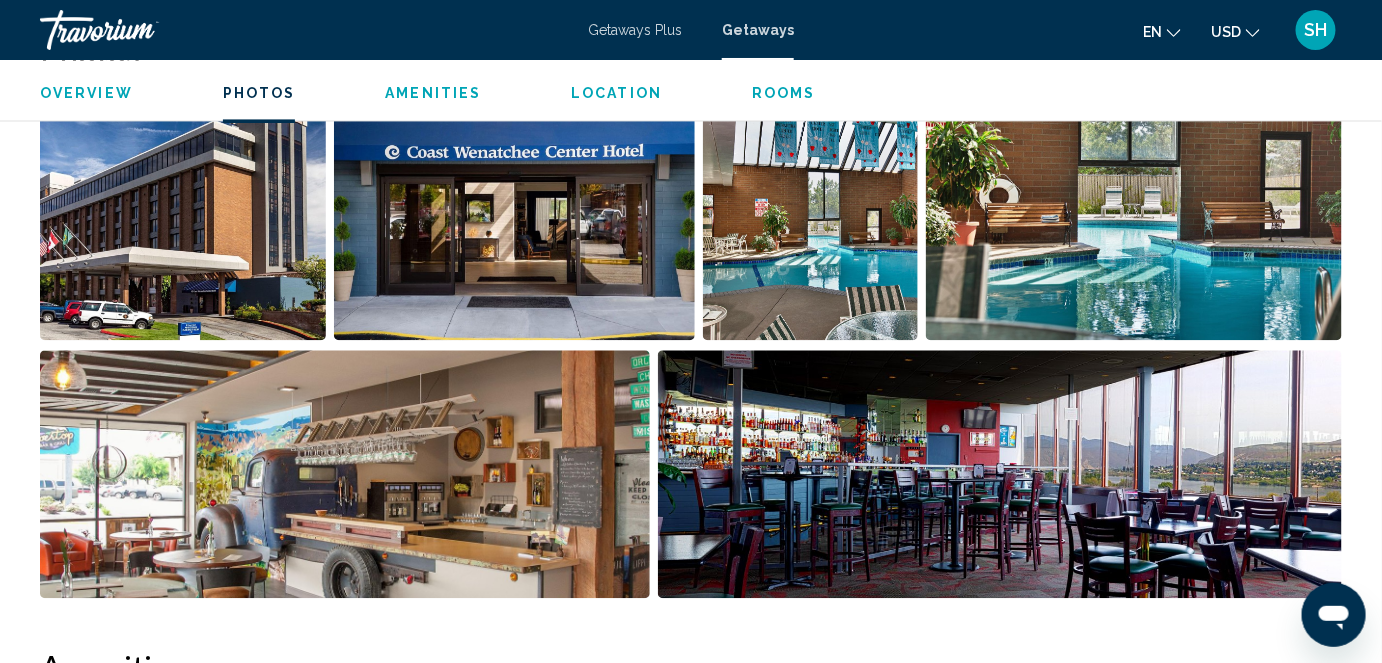 scroll, scrollTop: 1361, scrollLeft: 0, axis: vertical 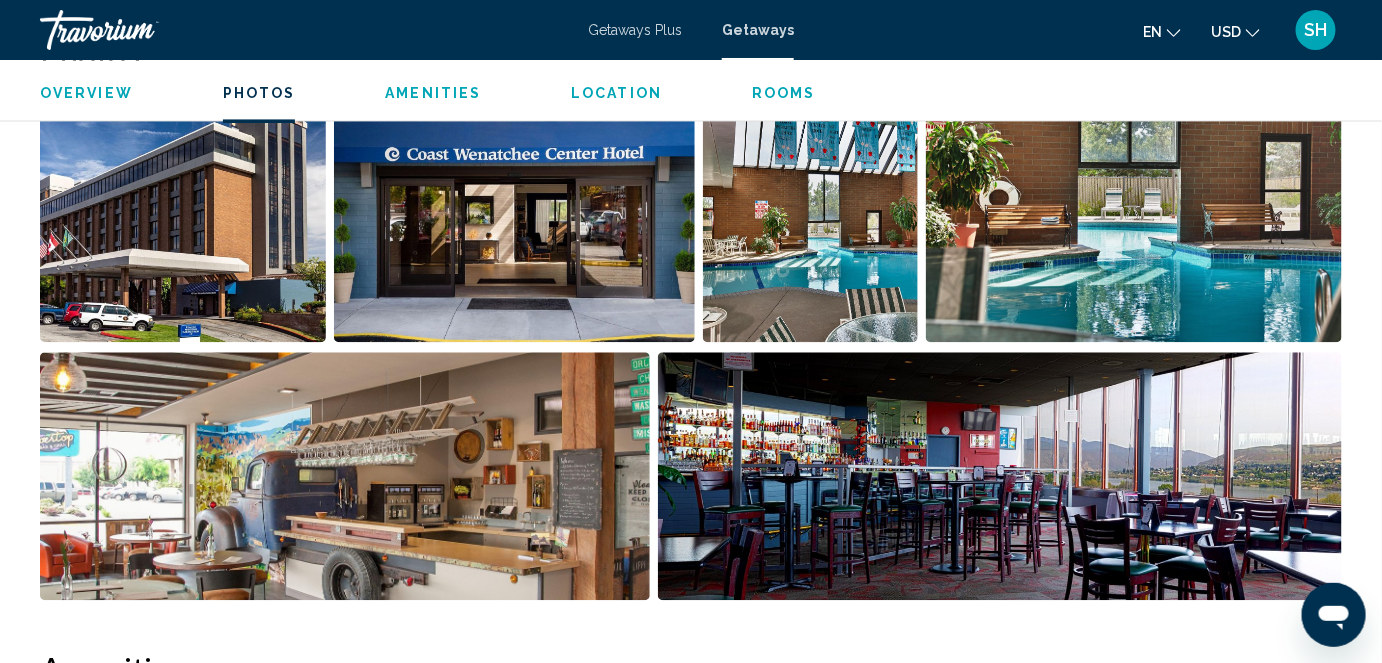 click at bounding box center [811, 218] 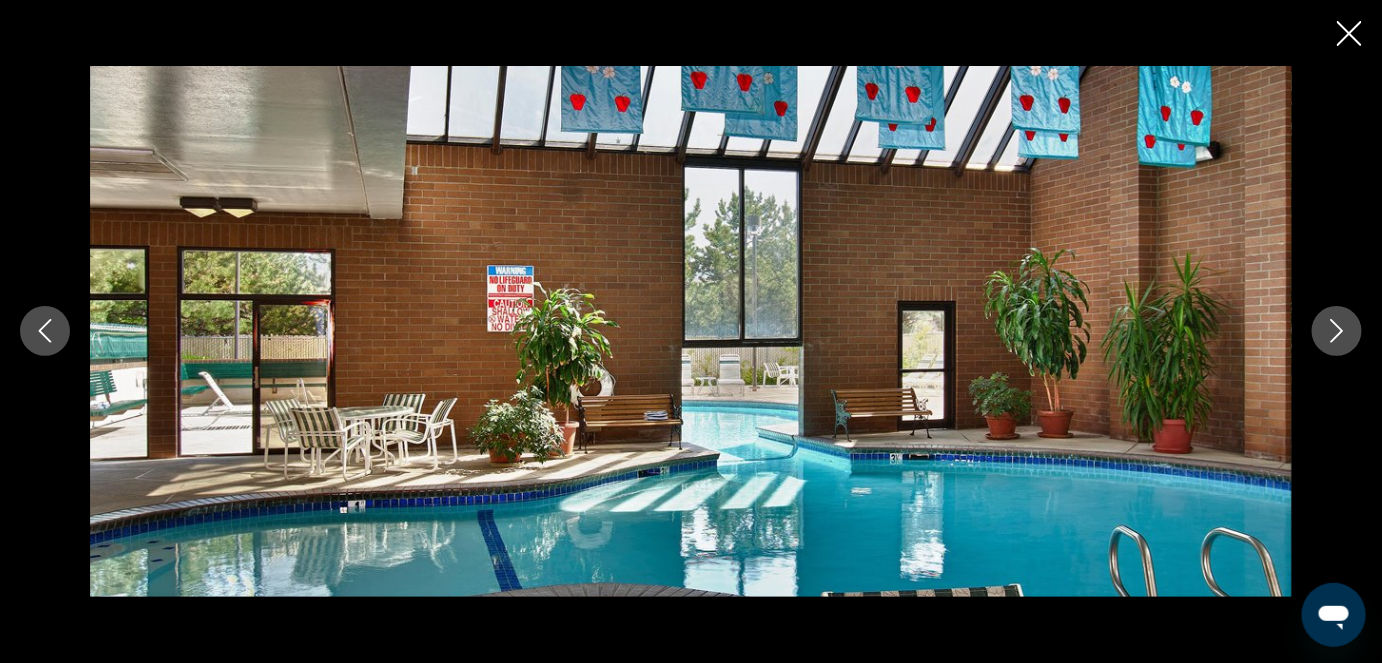 click 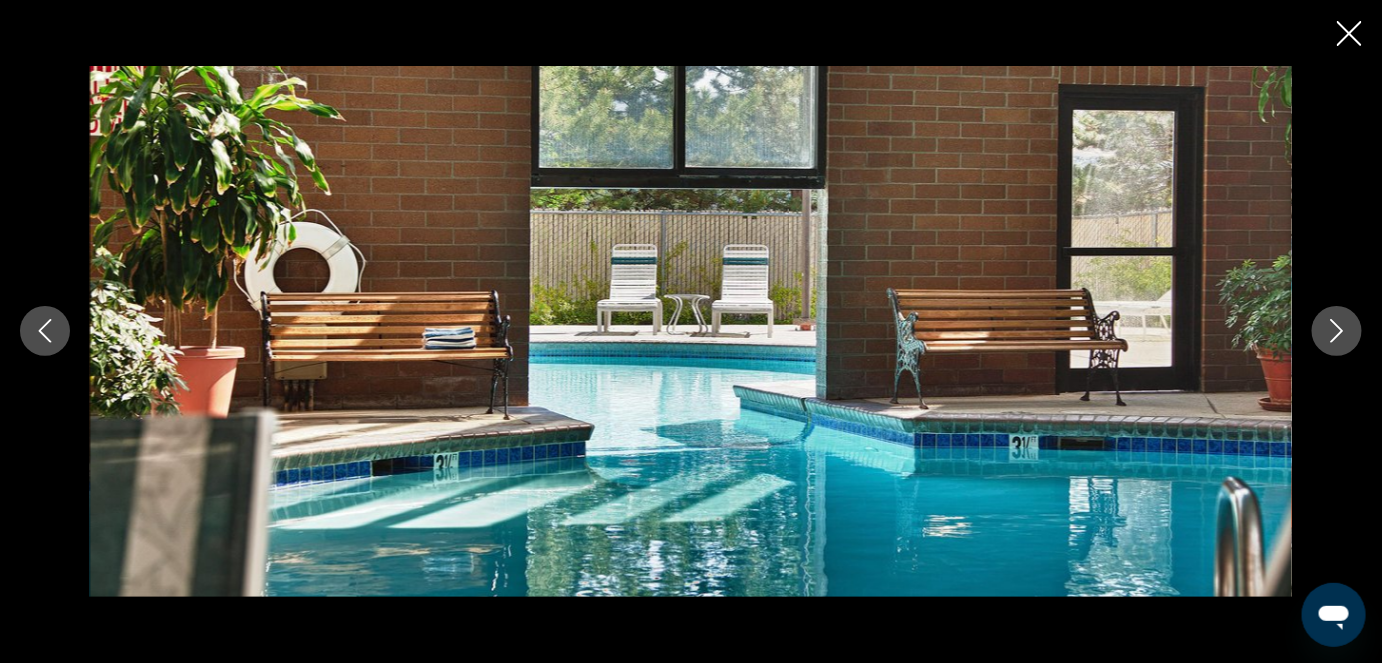 click 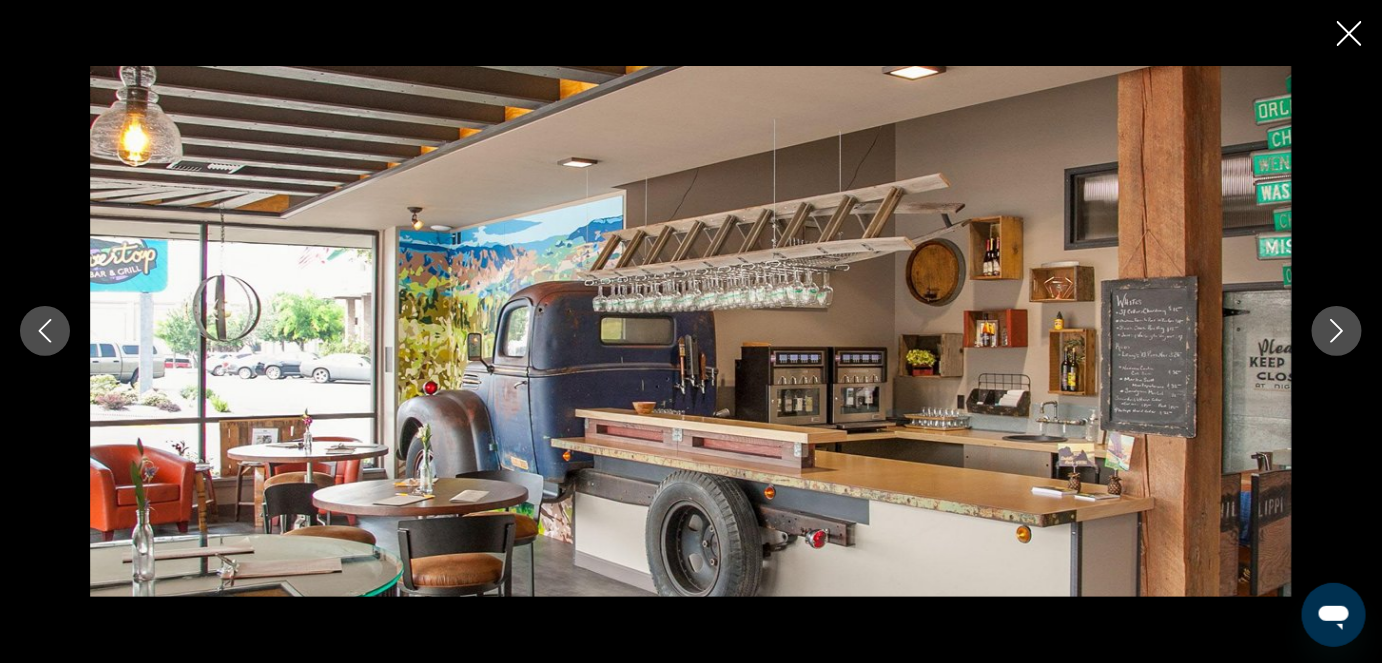 click 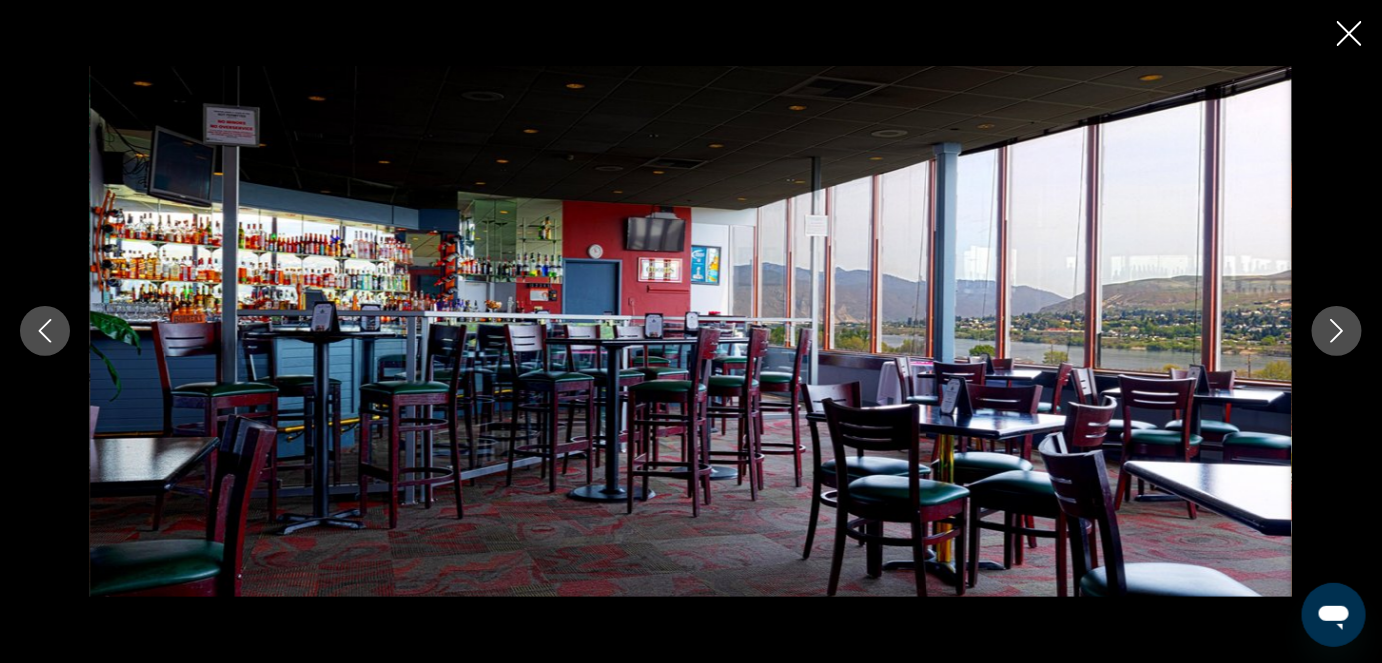 click 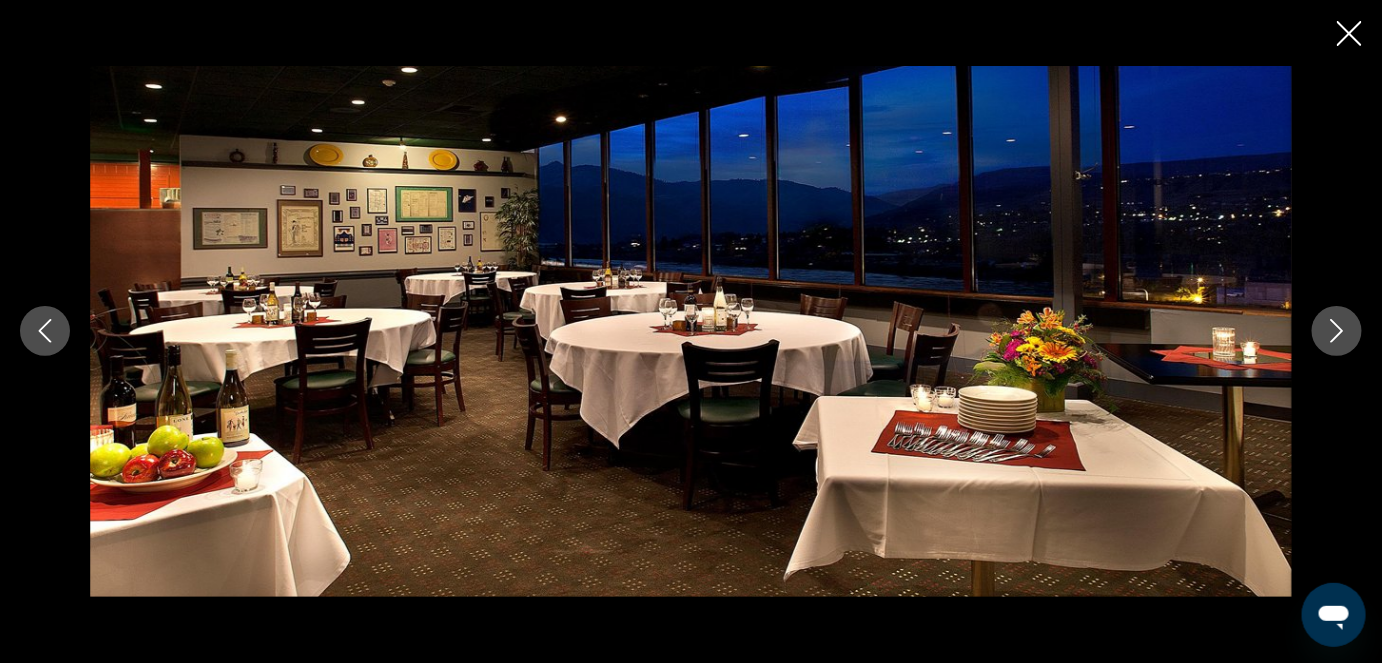 click 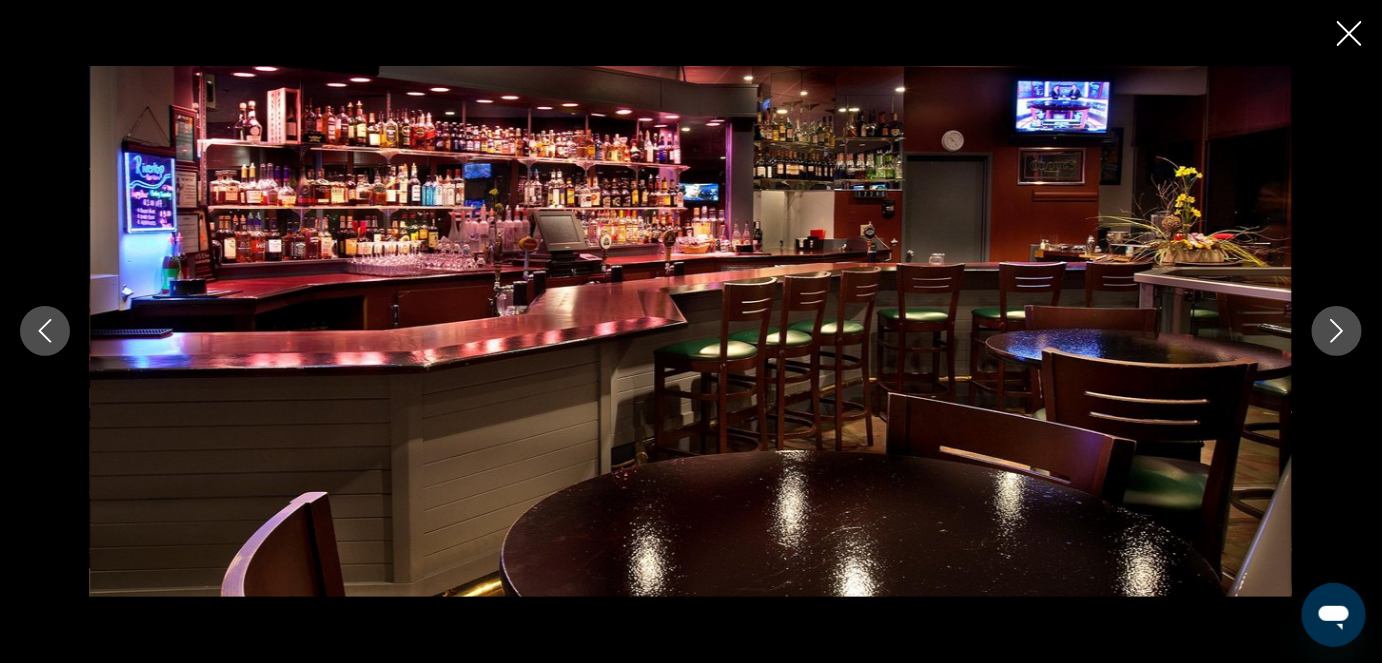 click 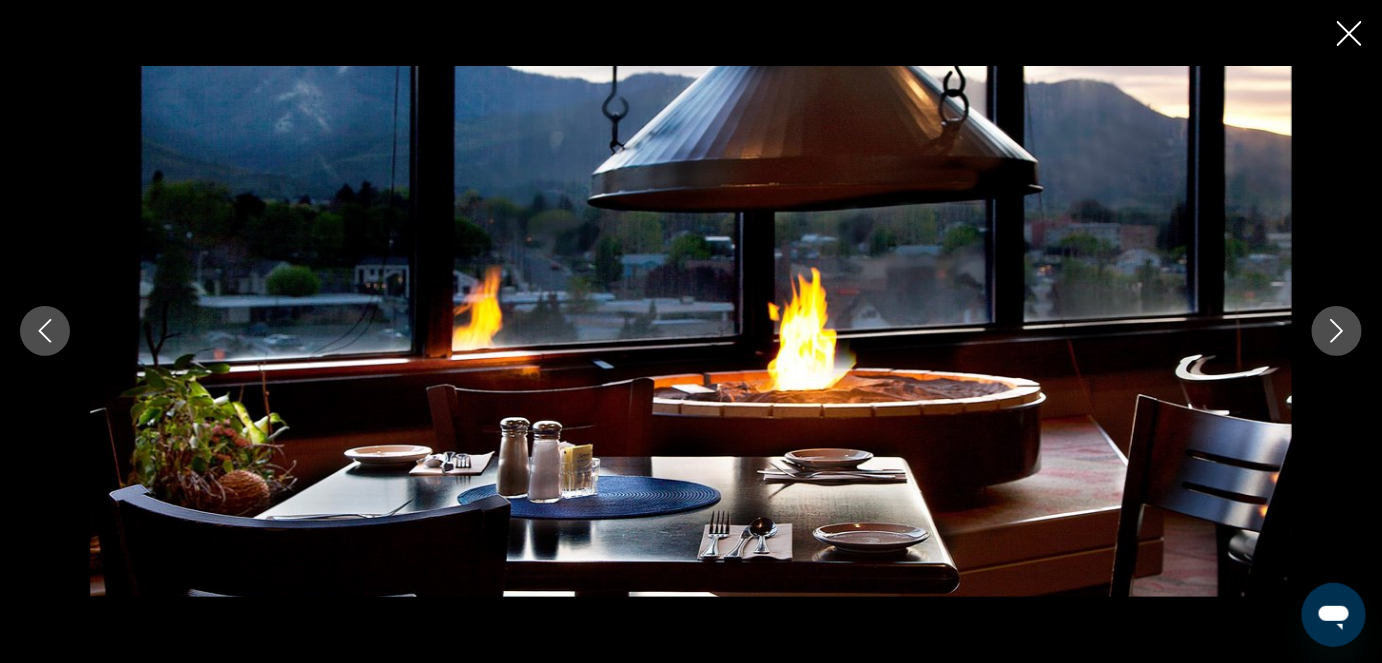 click 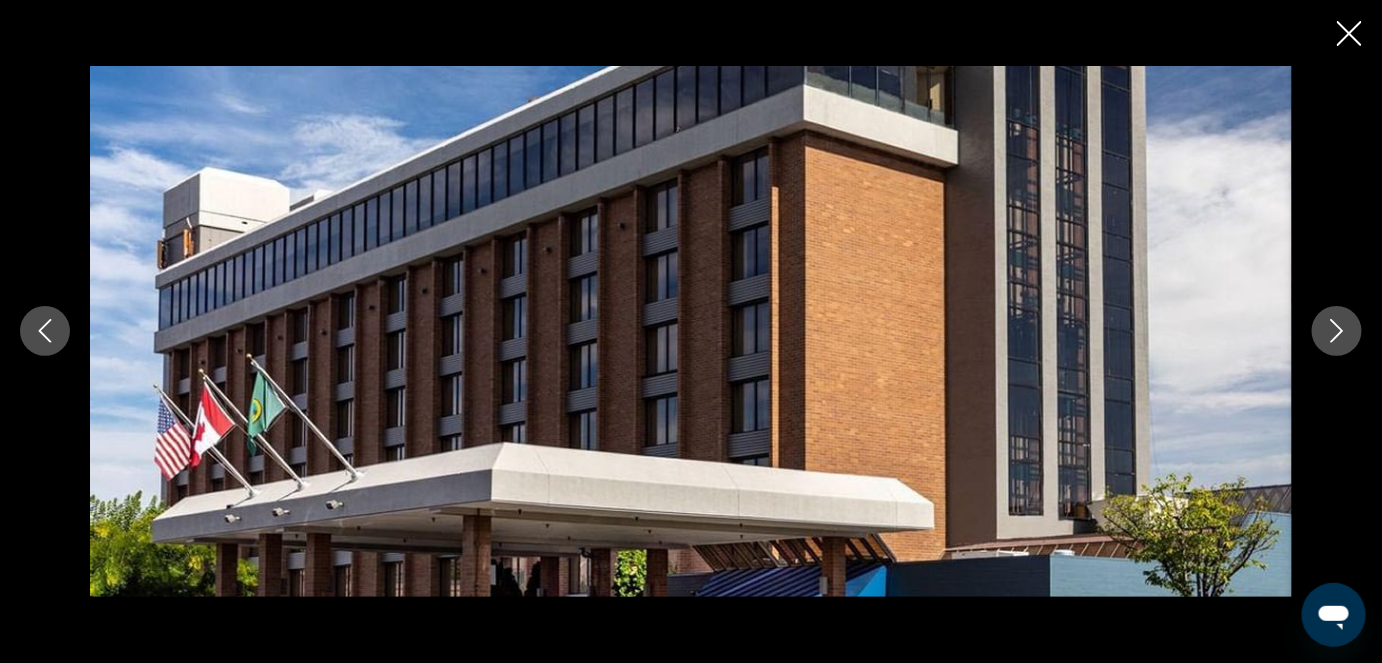 click 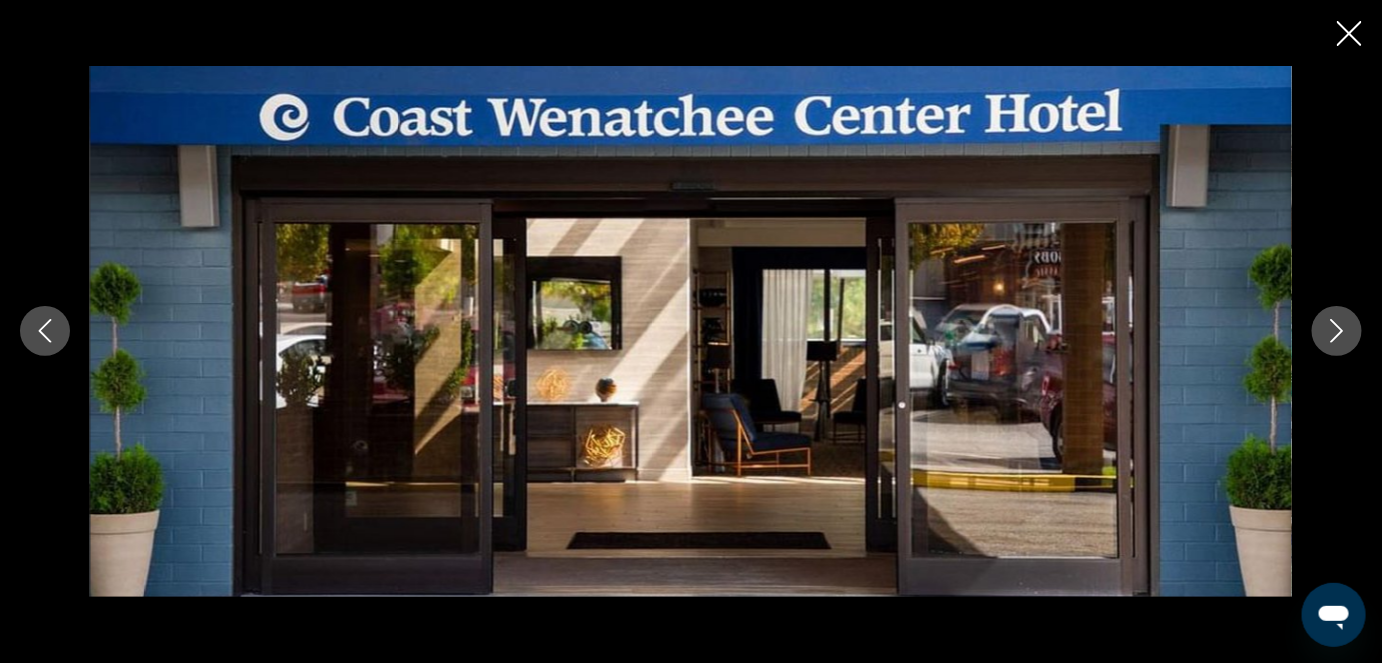 click 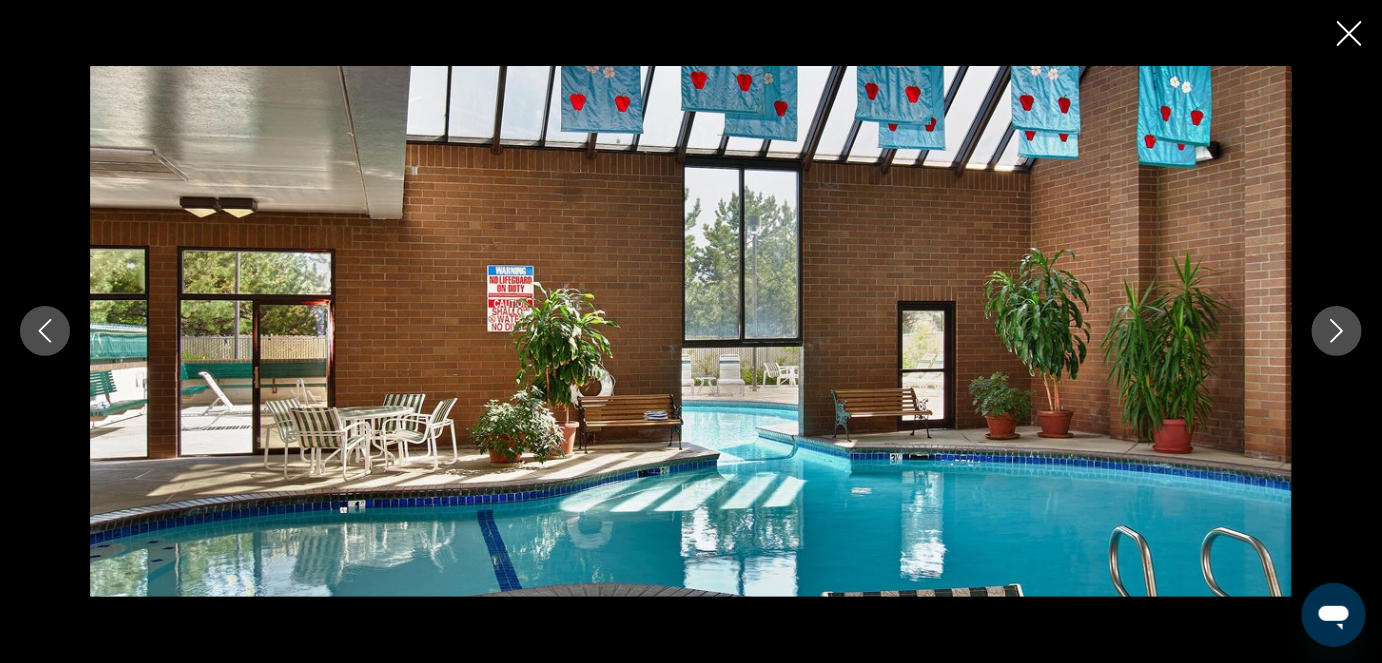 click 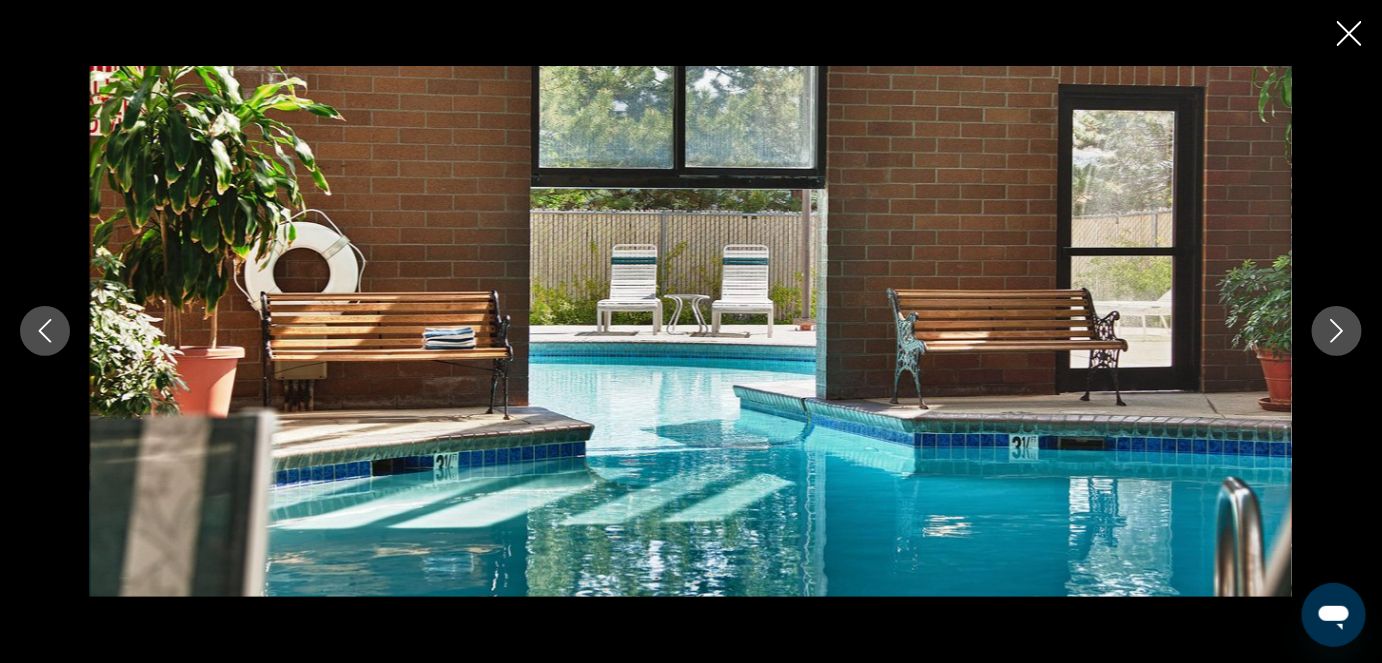 click 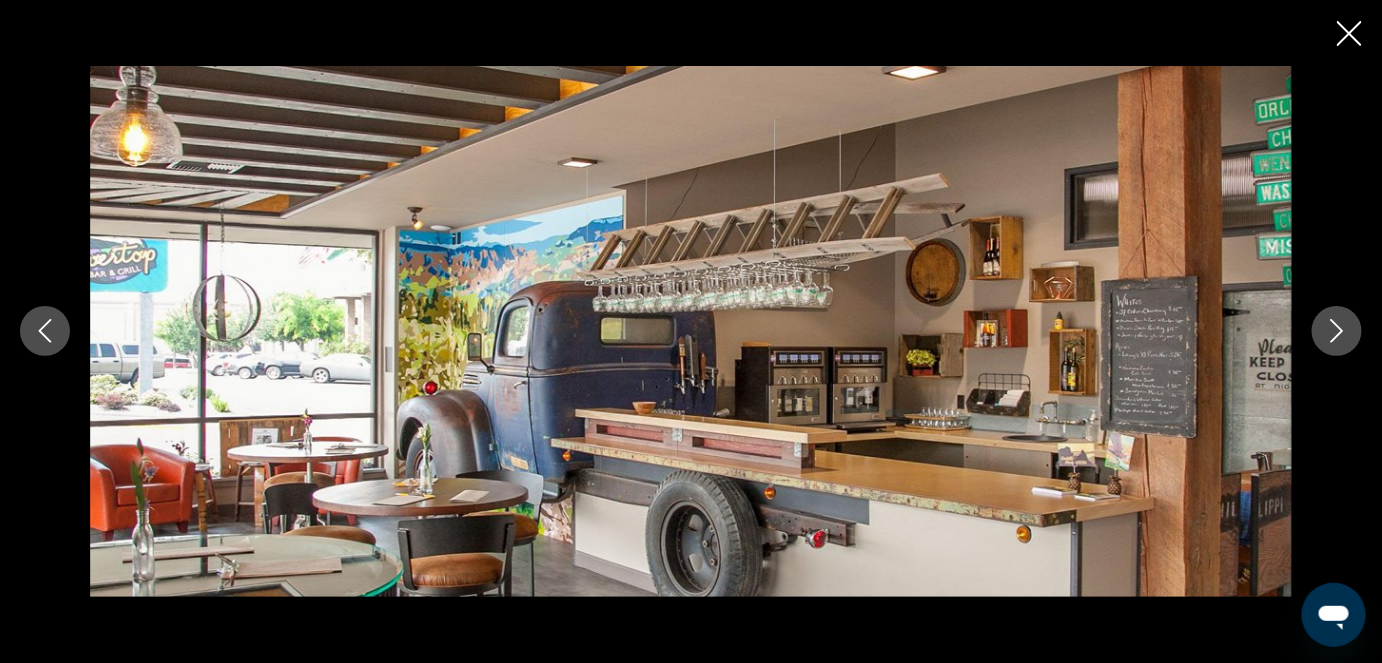 click 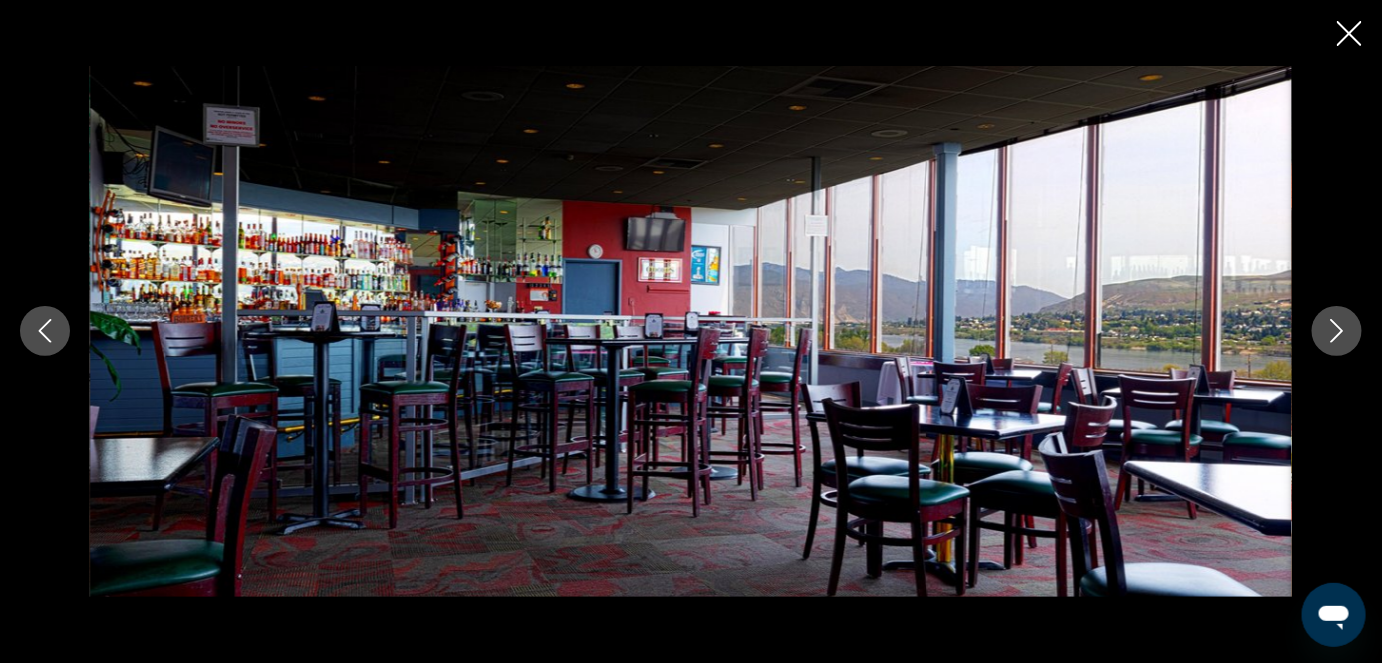 click 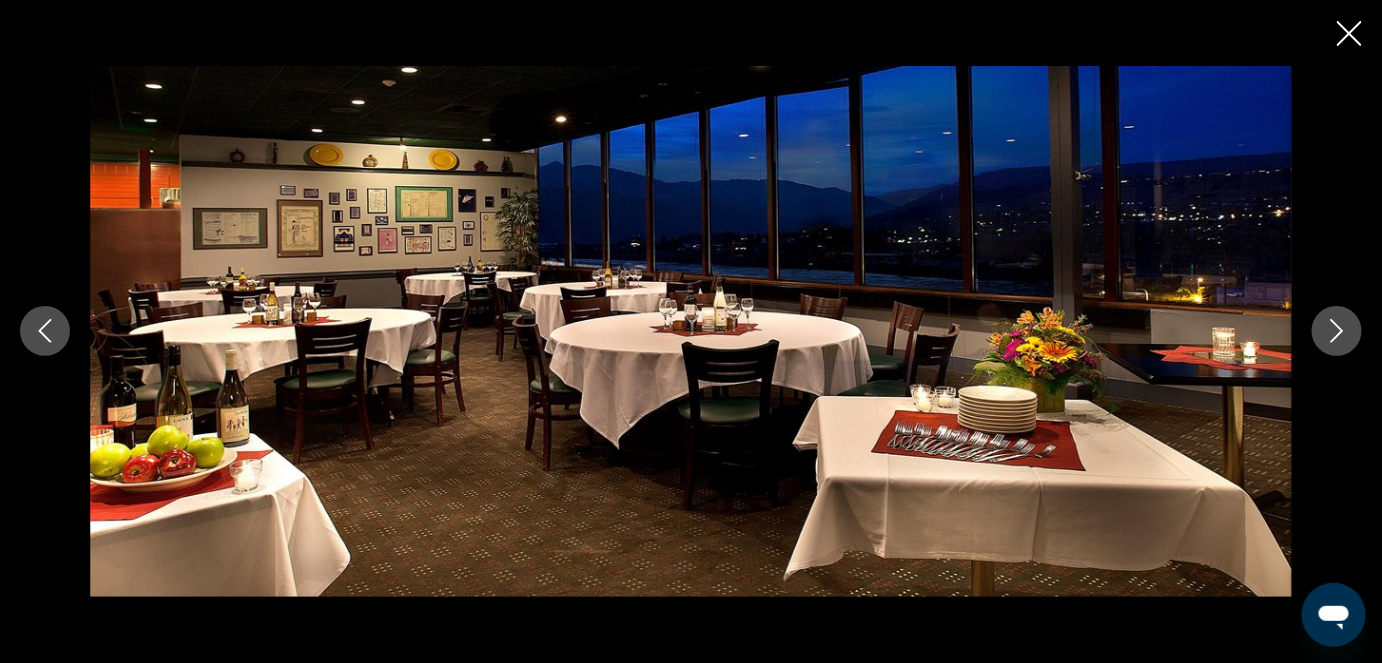 click 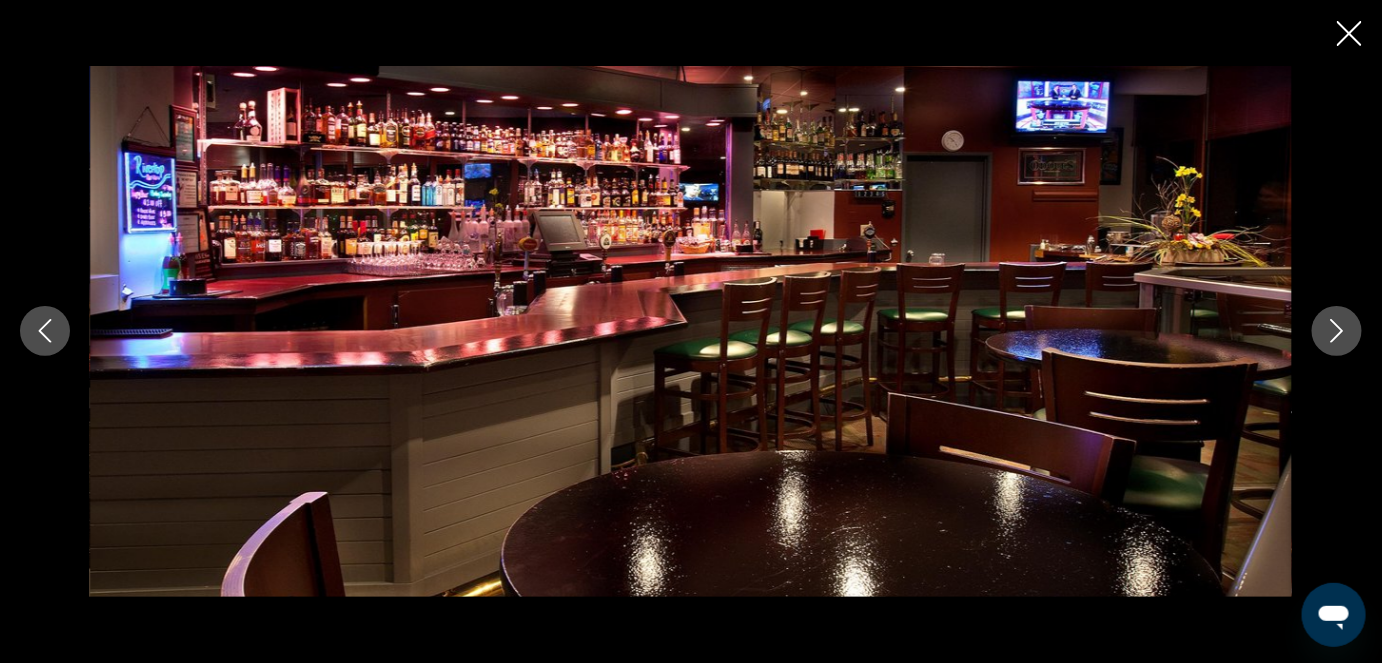 click 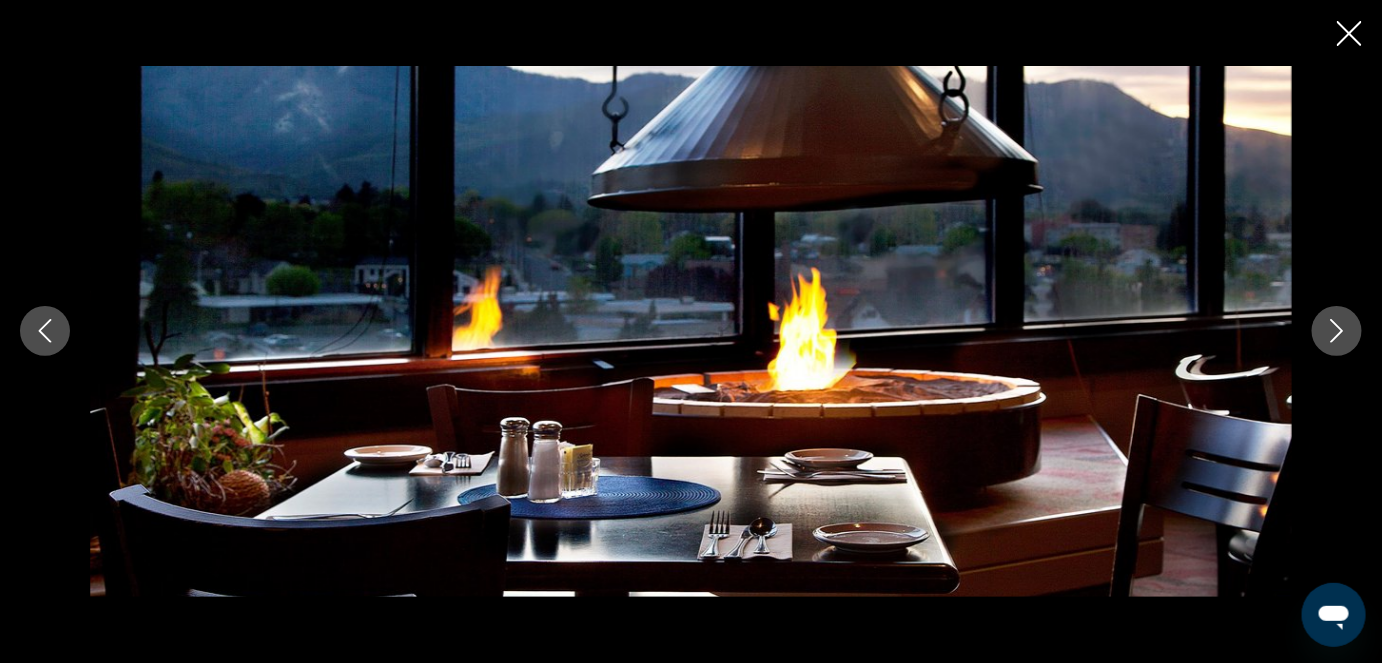 click 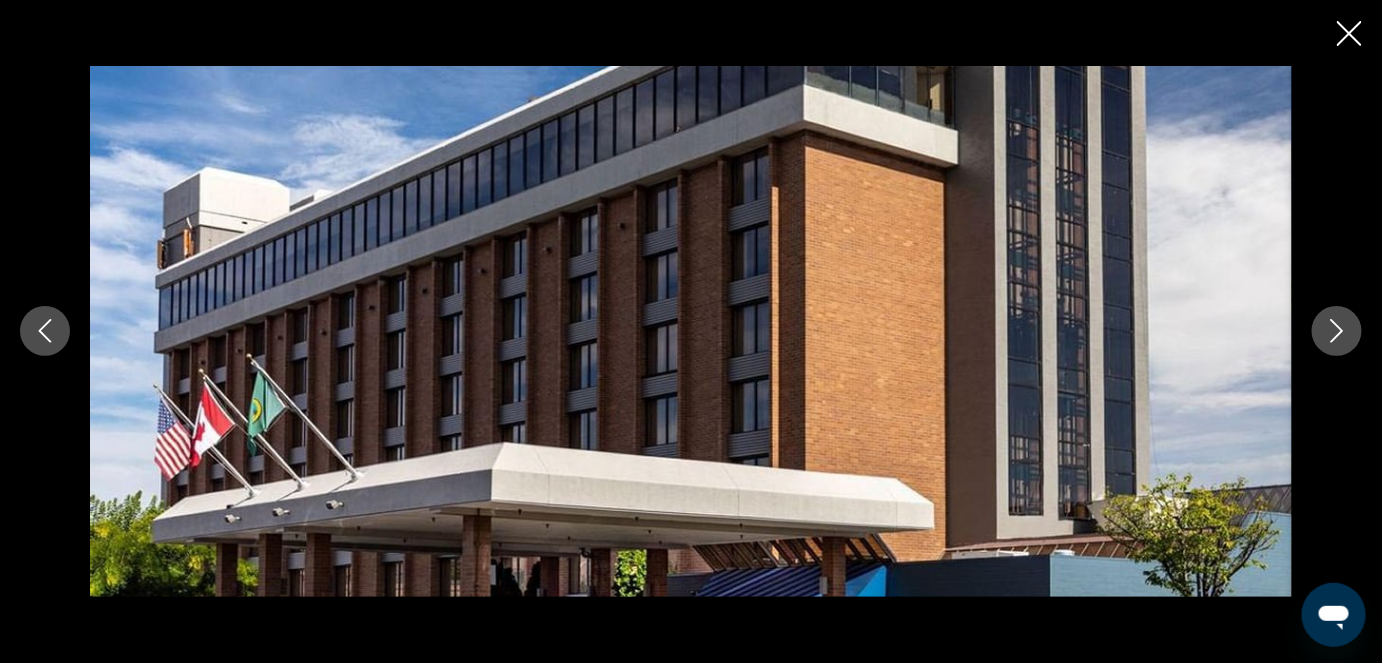 click 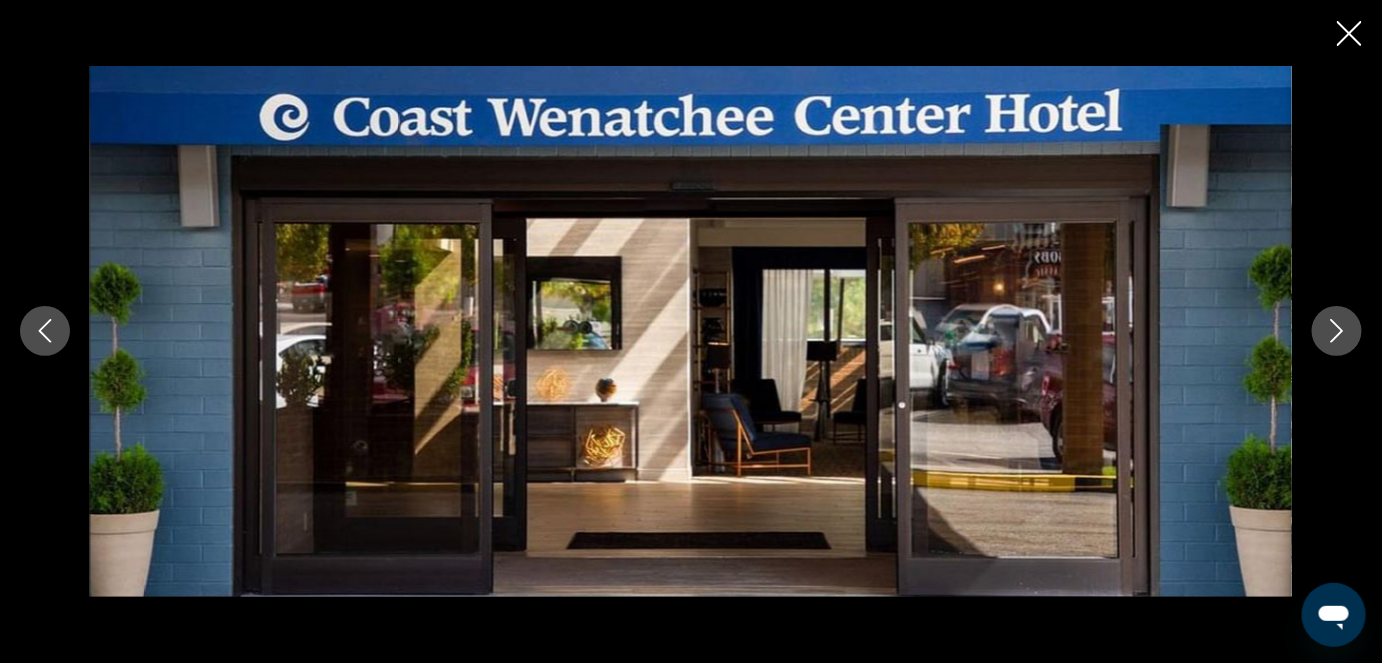 click 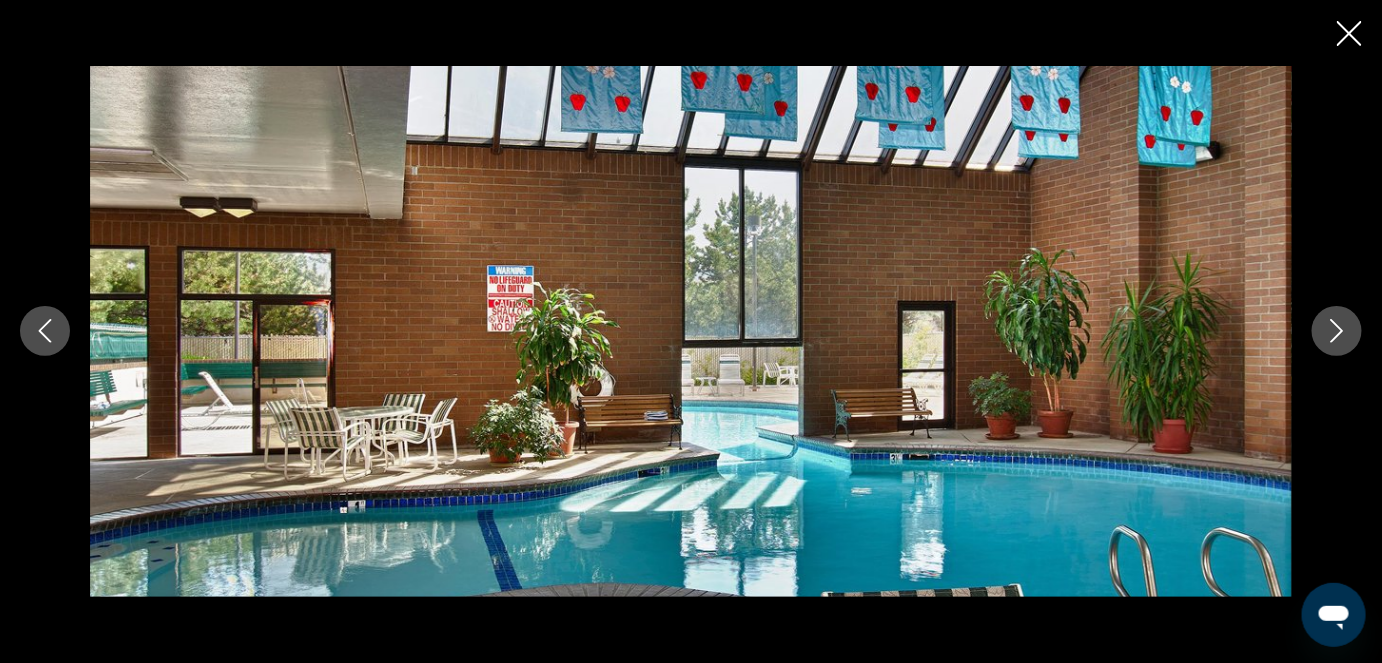 click 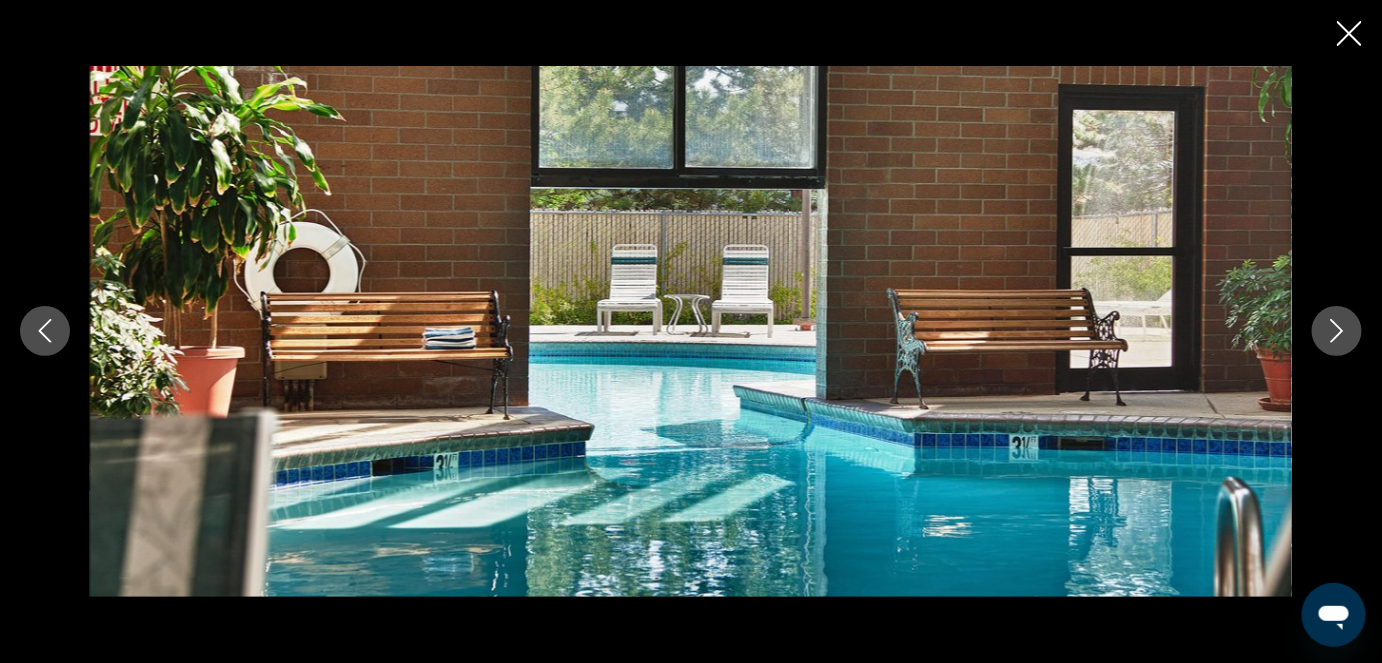 click 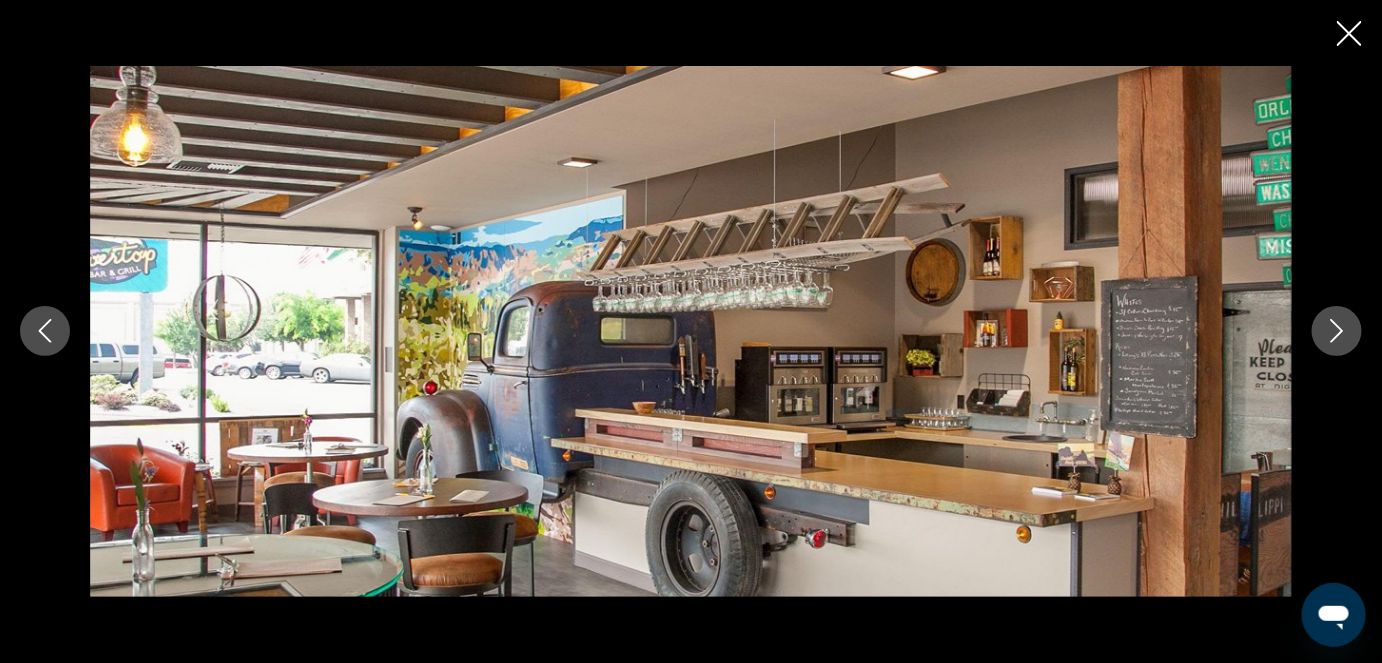 click 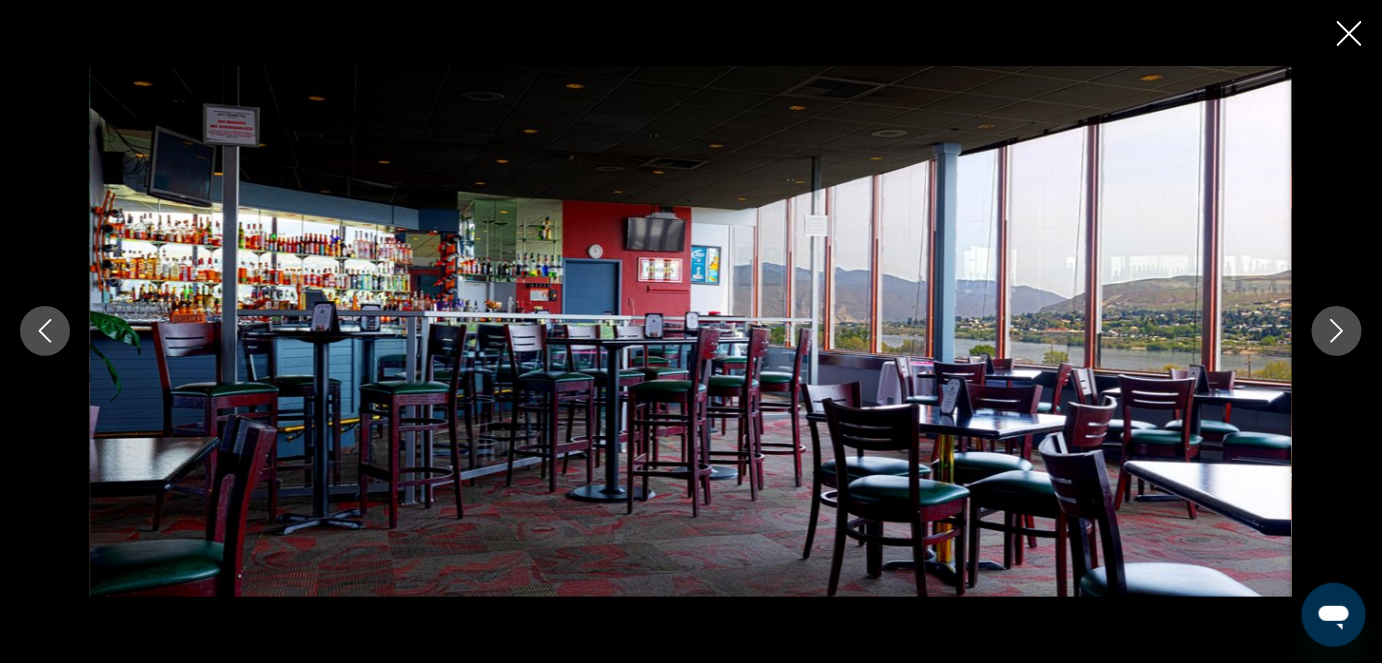 click 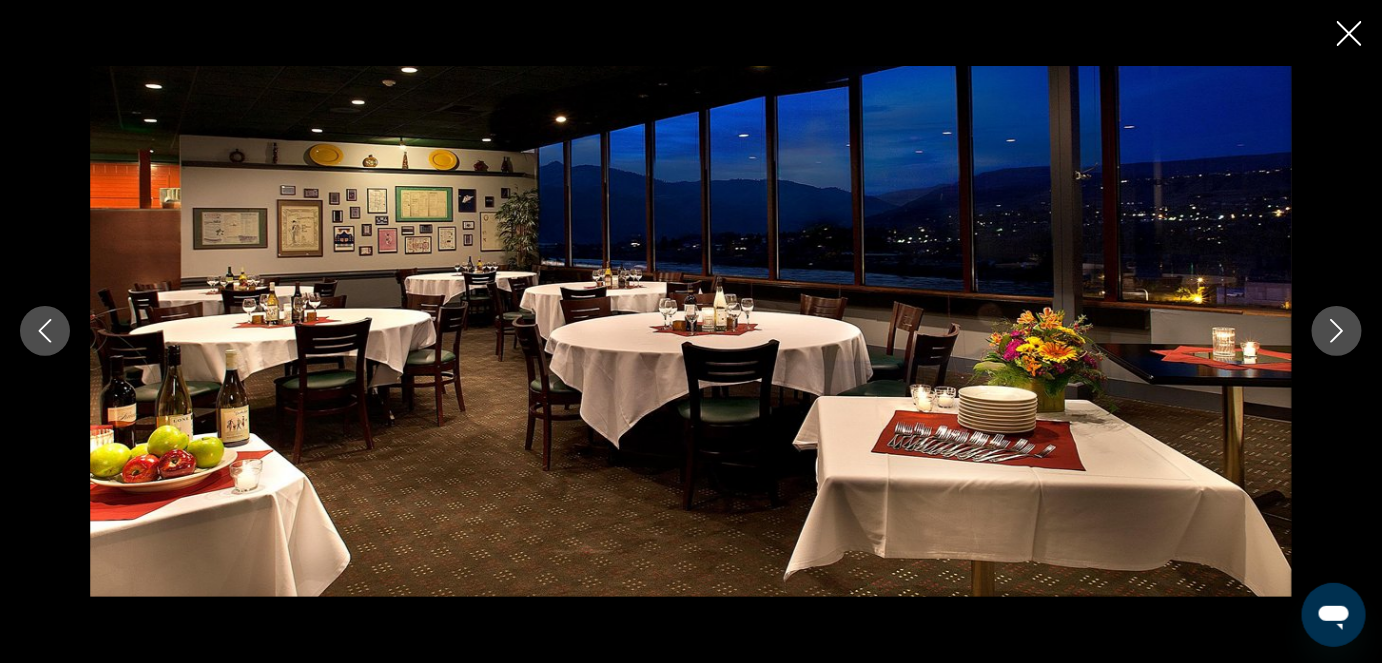 click 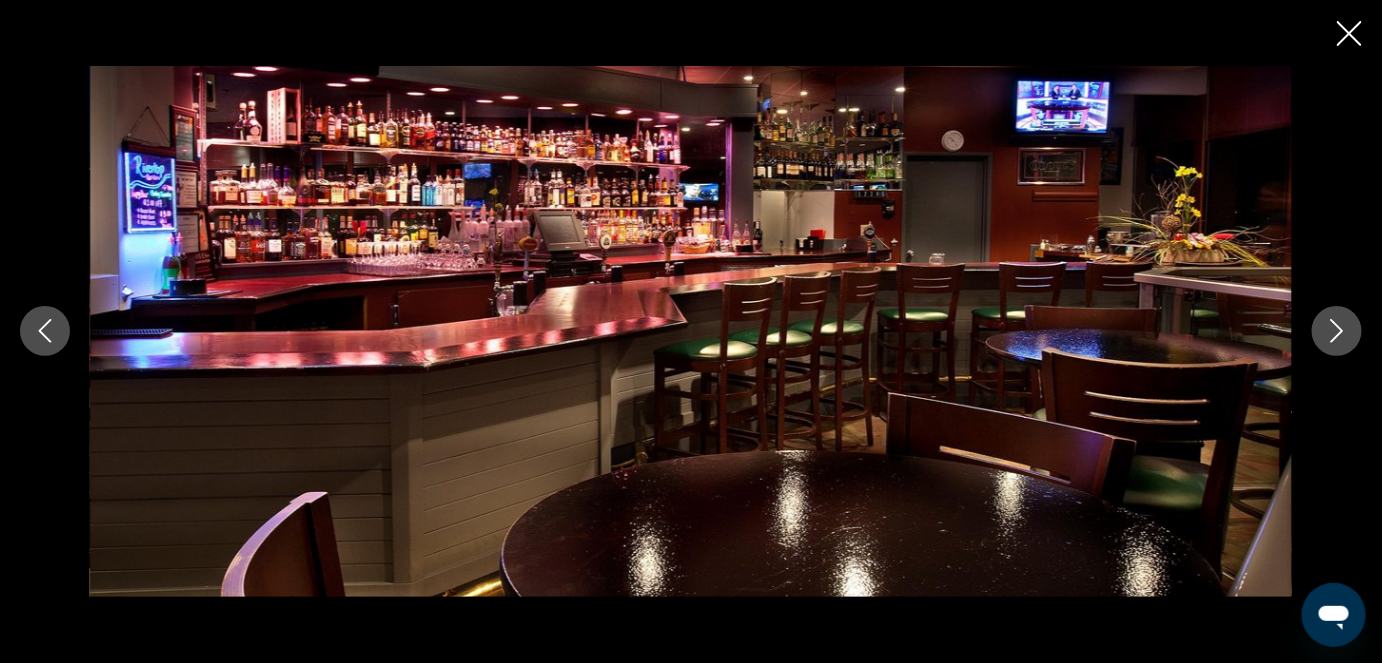 click 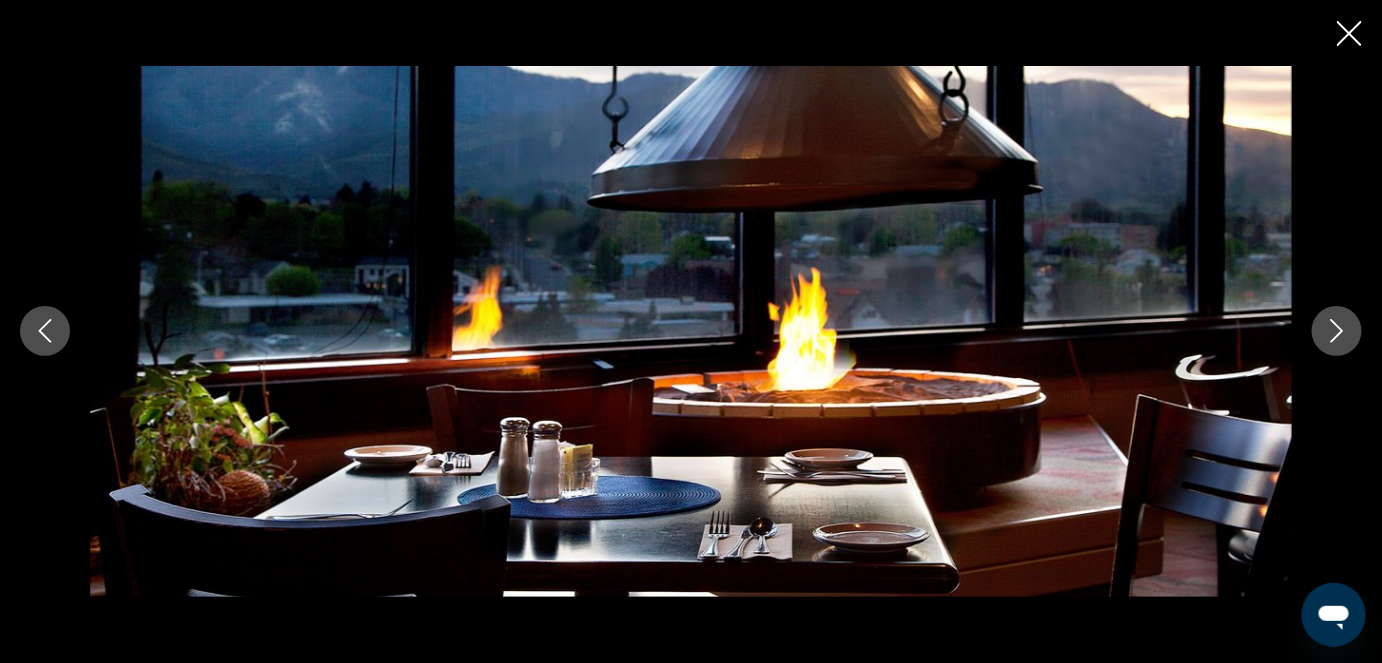 click 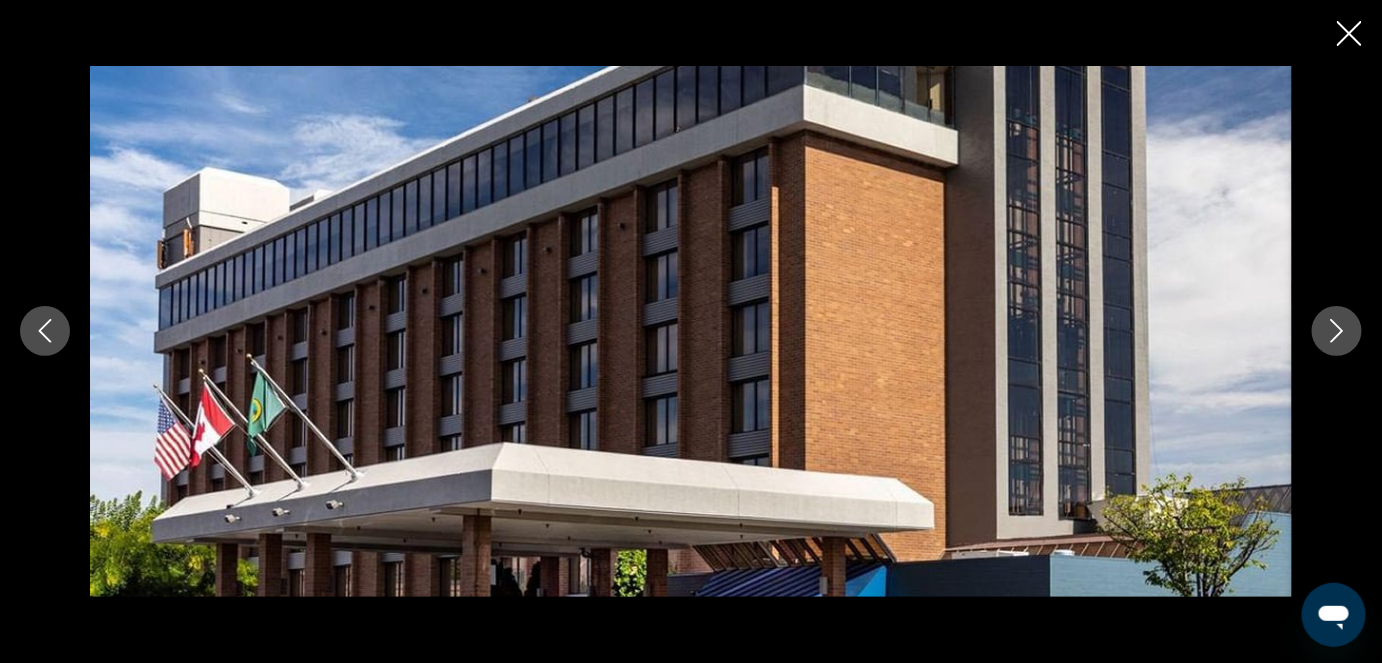 click 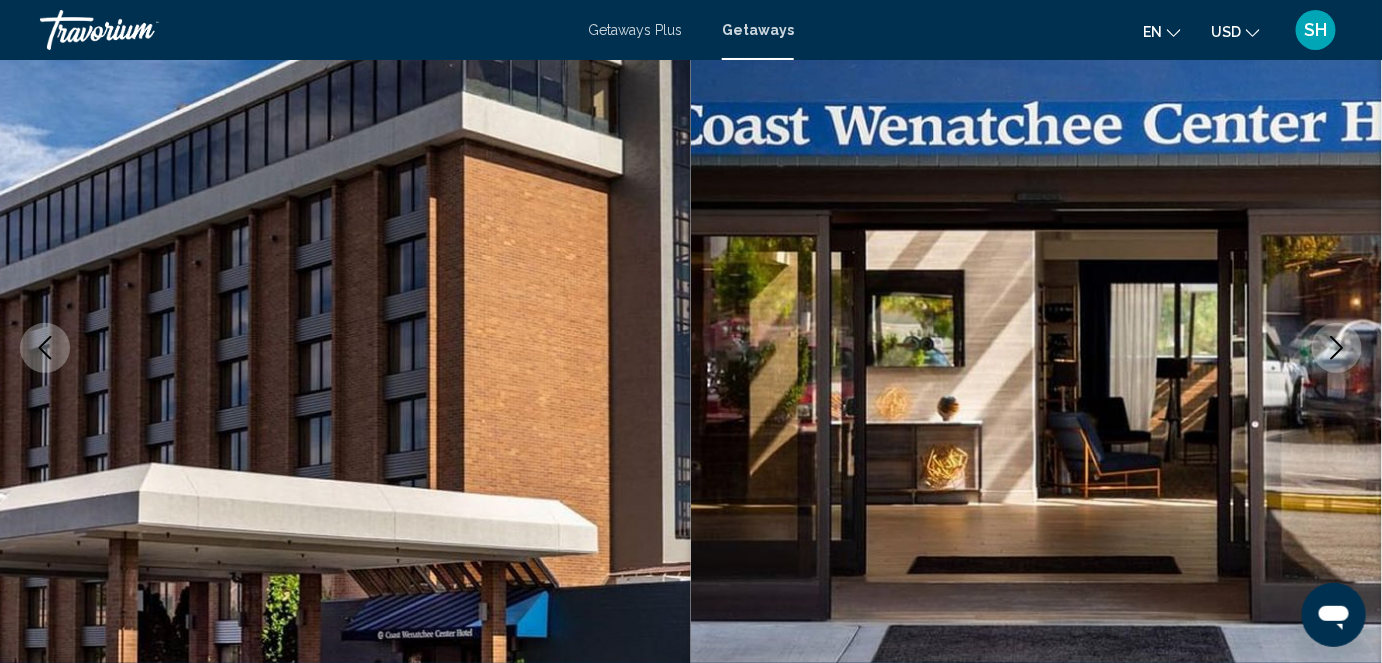 scroll, scrollTop: 0, scrollLeft: 0, axis: both 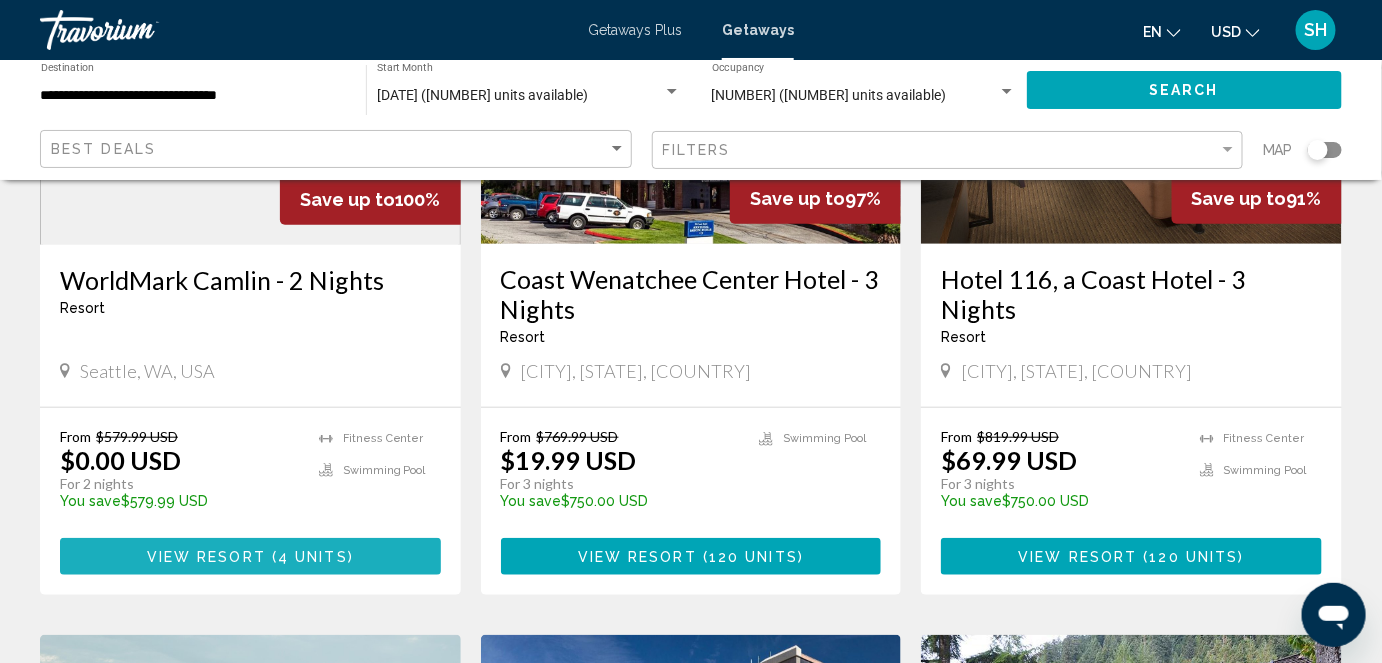click on "4 units" at bounding box center [313, 557] 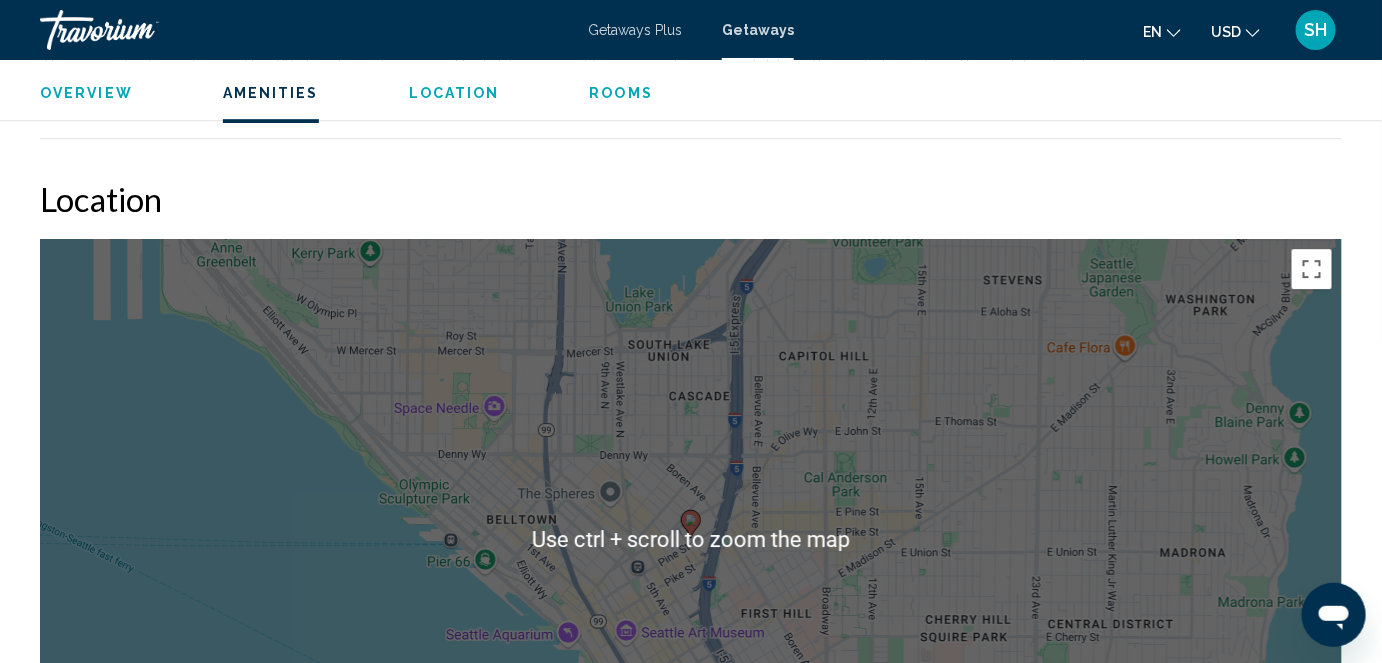 scroll, scrollTop: 1923, scrollLeft: 0, axis: vertical 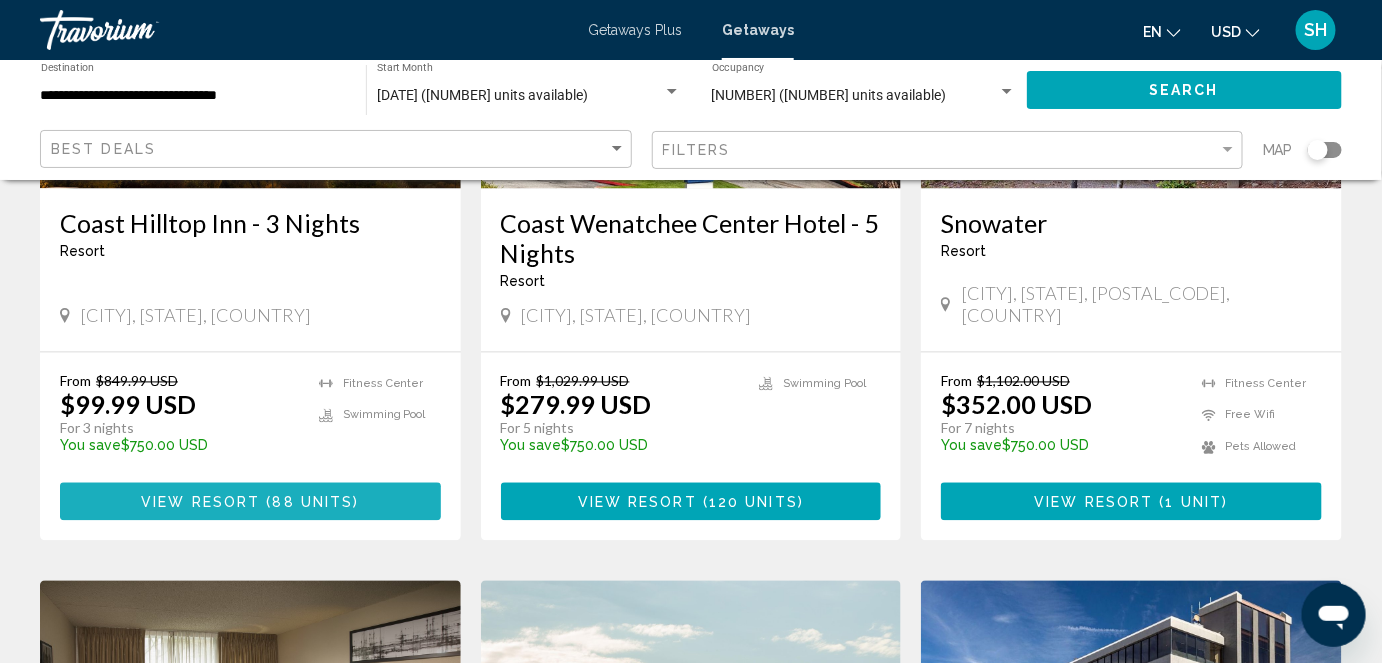 click at bounding box center (263, 503) 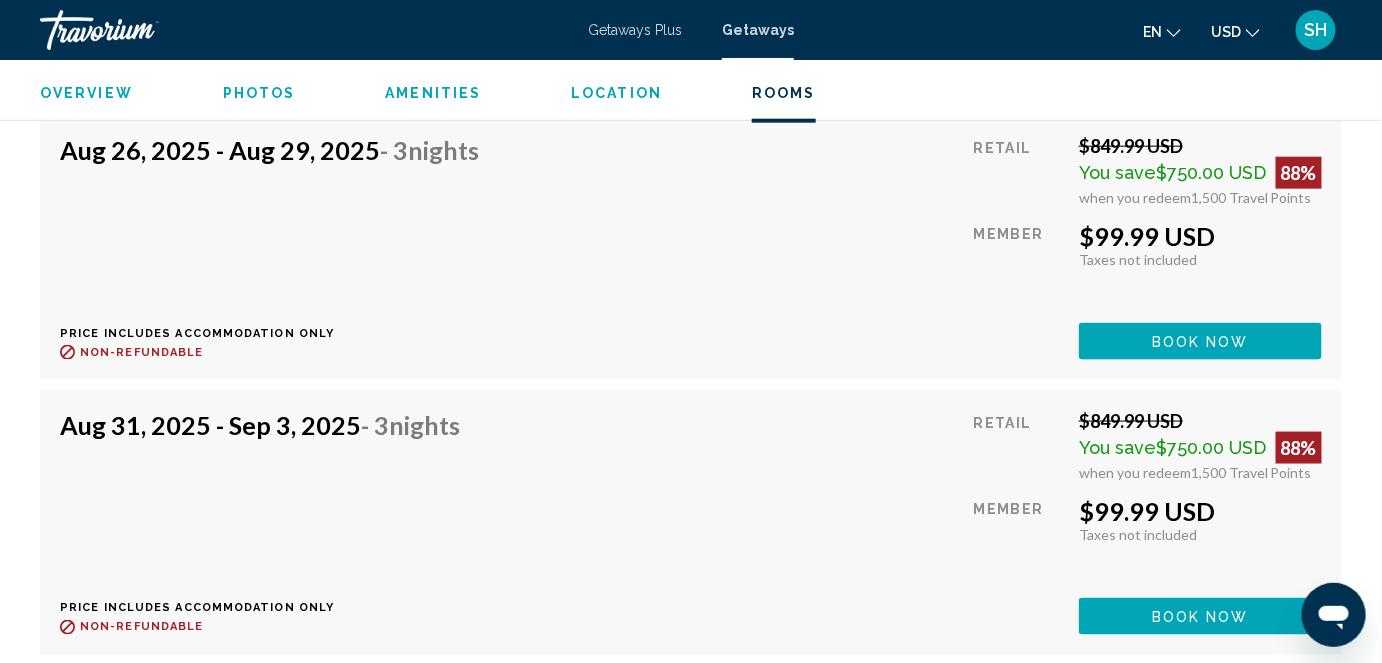 scroll, scrollTop: 5776, scrollLeft: 0, axis: vertical 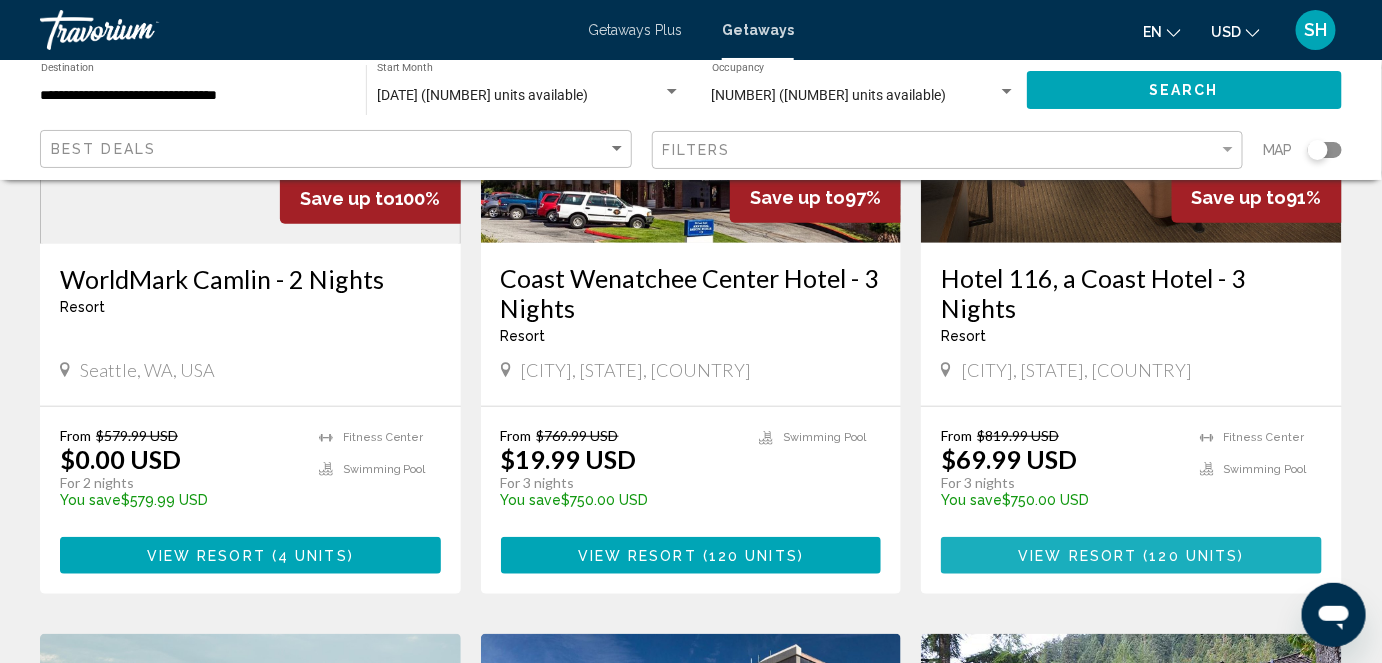 click on "( [NUMBER] units )" at bounding box center (1191, 556) 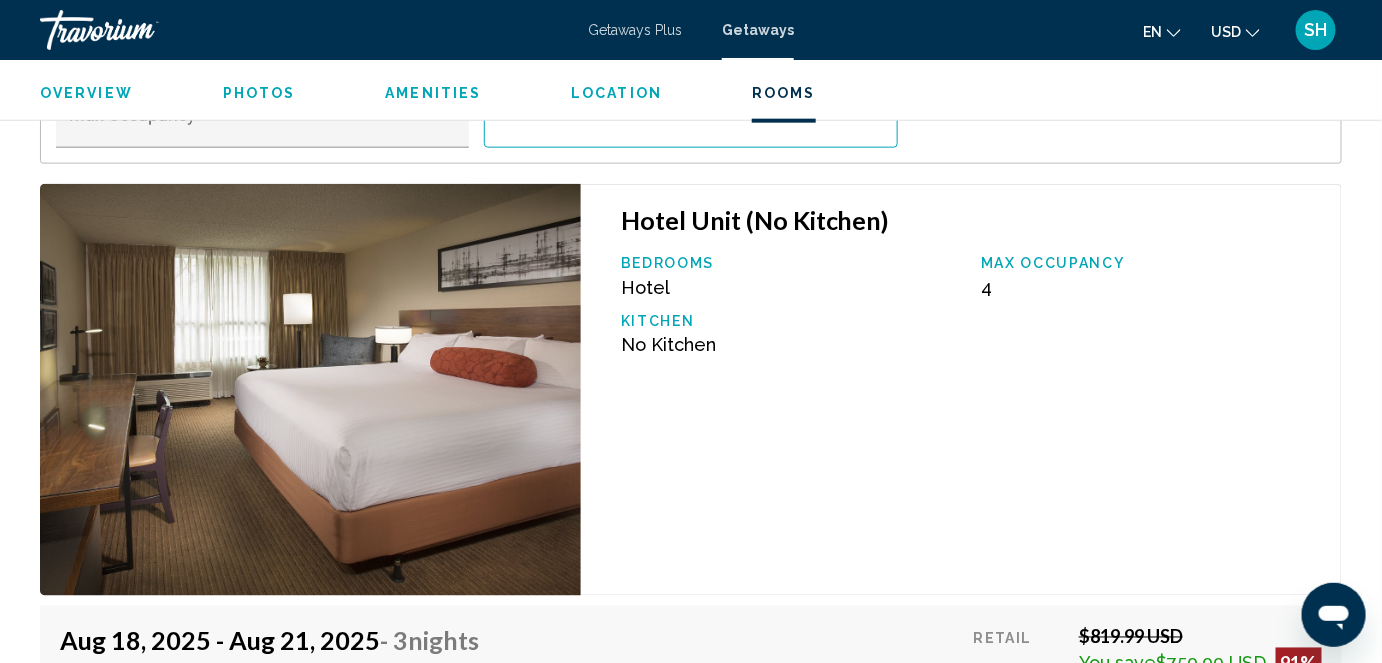 scroll, scrollTop: 3285, scrollLeft: 0, axis: vertical 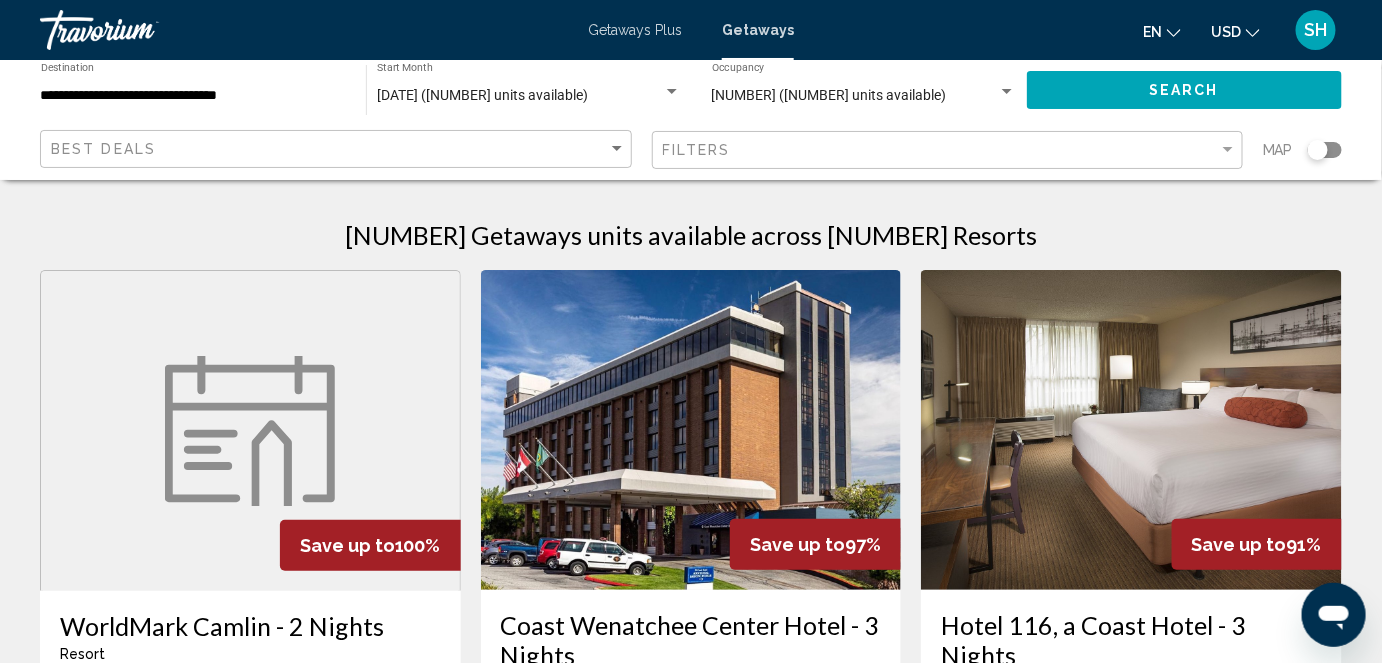 click on "Getaways Plus" at bounding box center [635, 30] 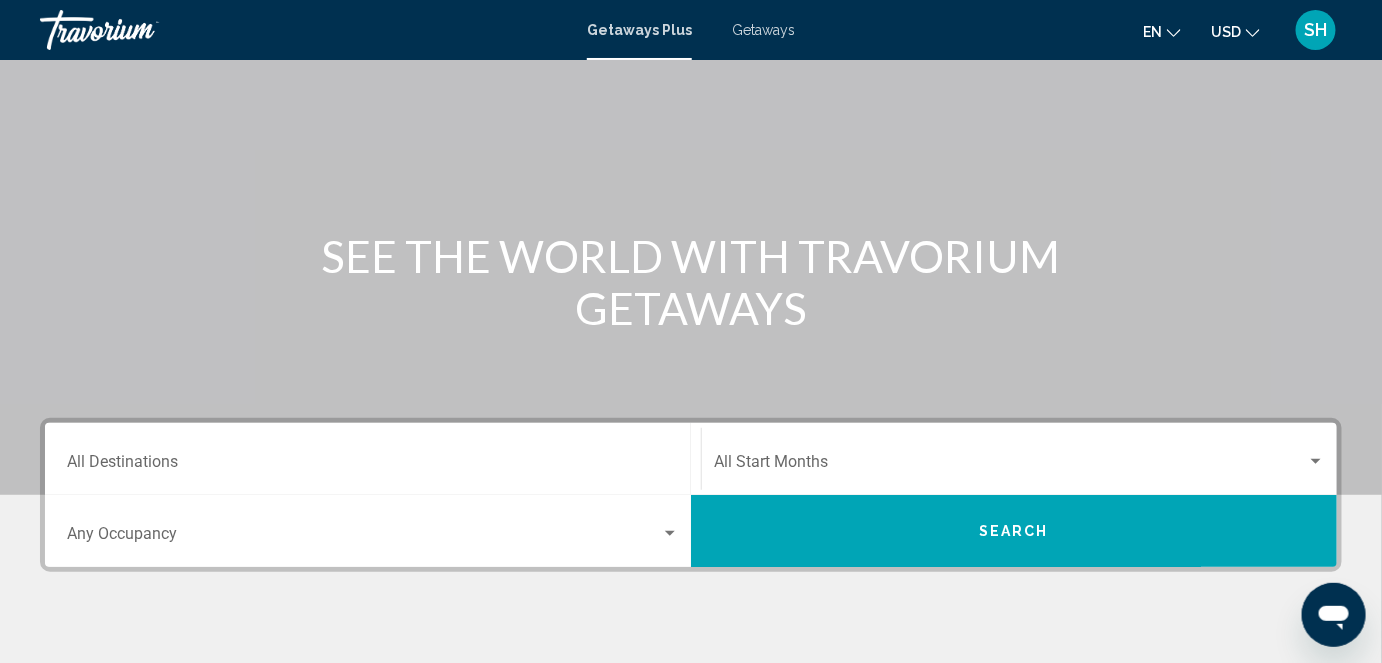 scroll, scrollTop: 104, scrollLeft: 0, axis: vertical 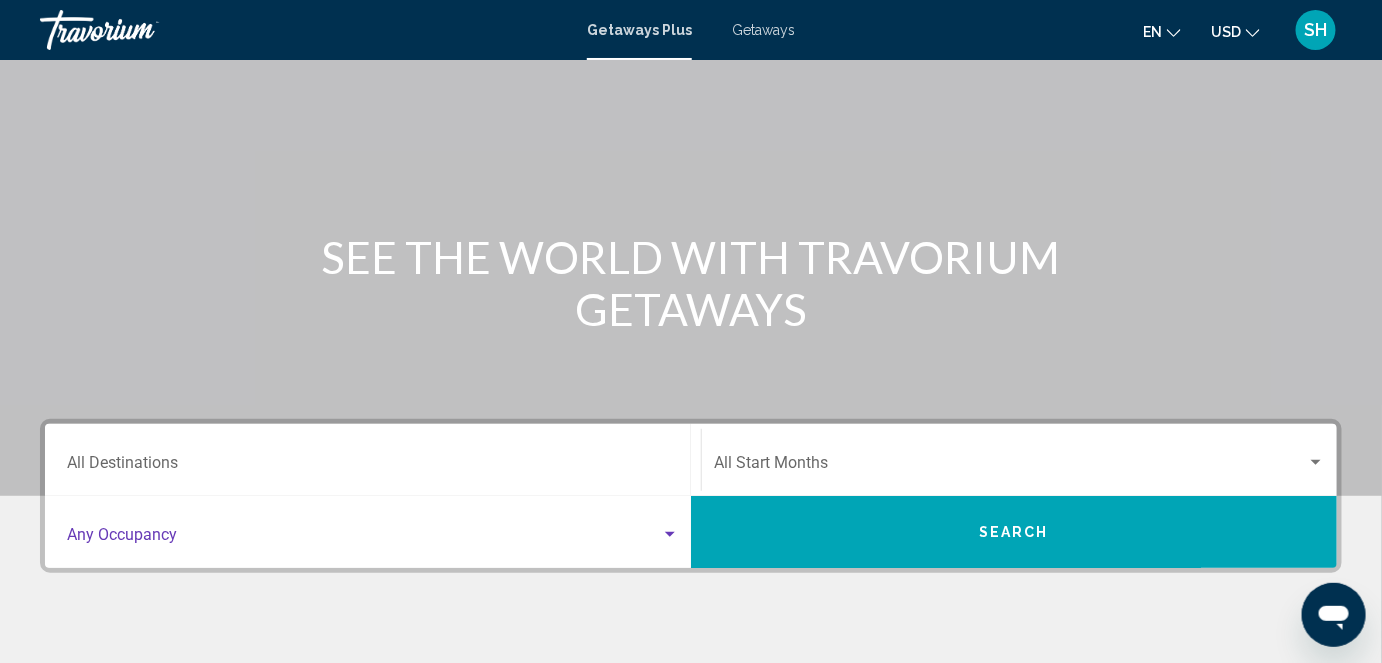 click at bounding box center [670, 534] 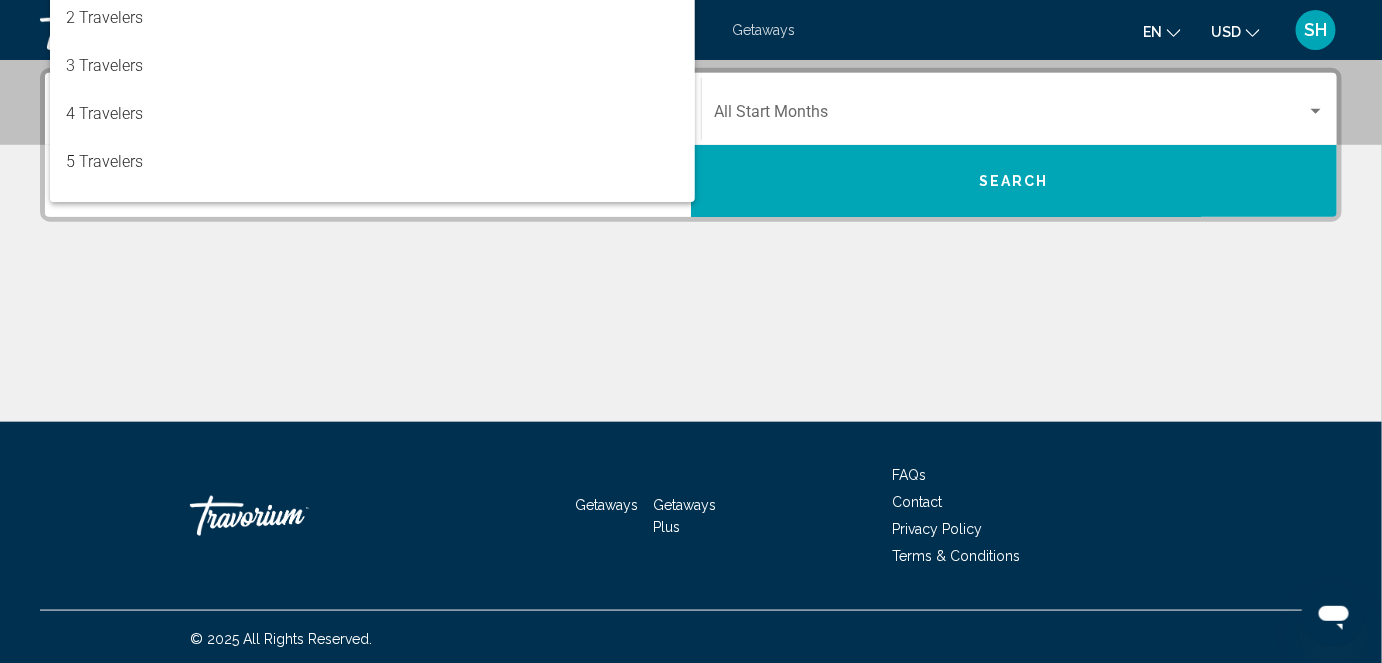 scroll, scrollTop: 457, scrollLeft: 0, axis: vertical 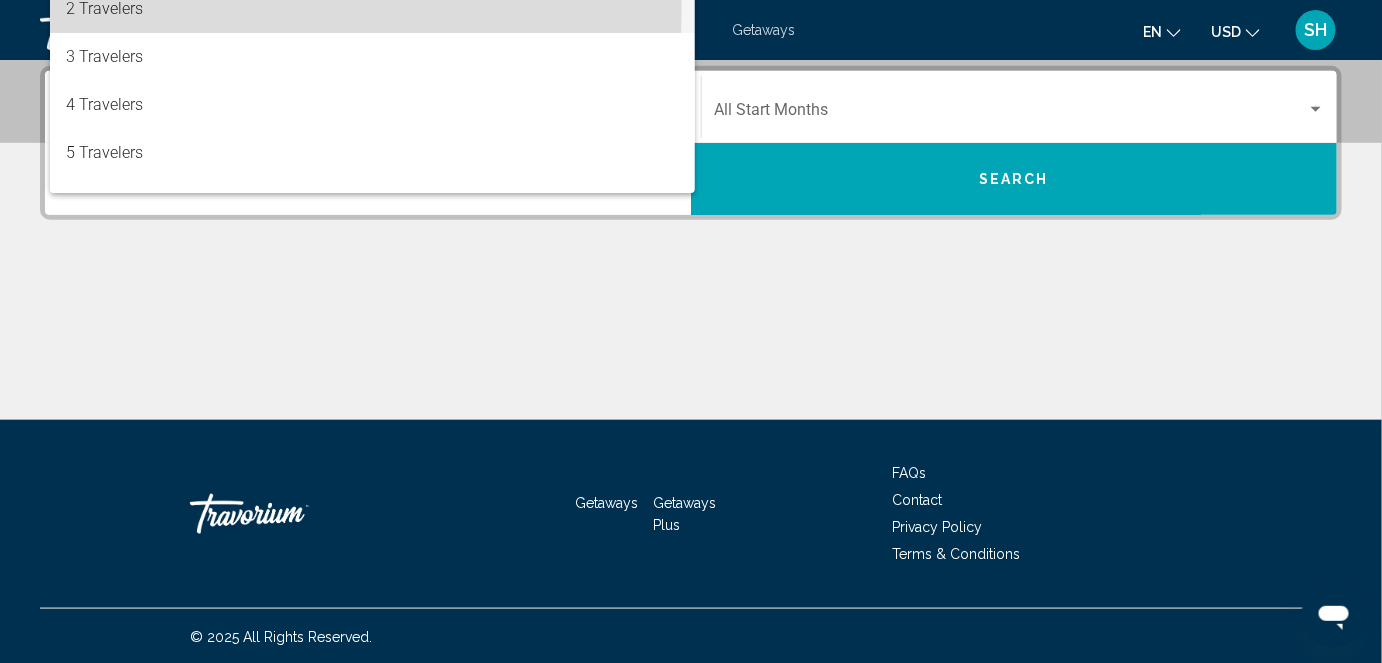 click on "2 Travelers" at bounding box center (372, 9) 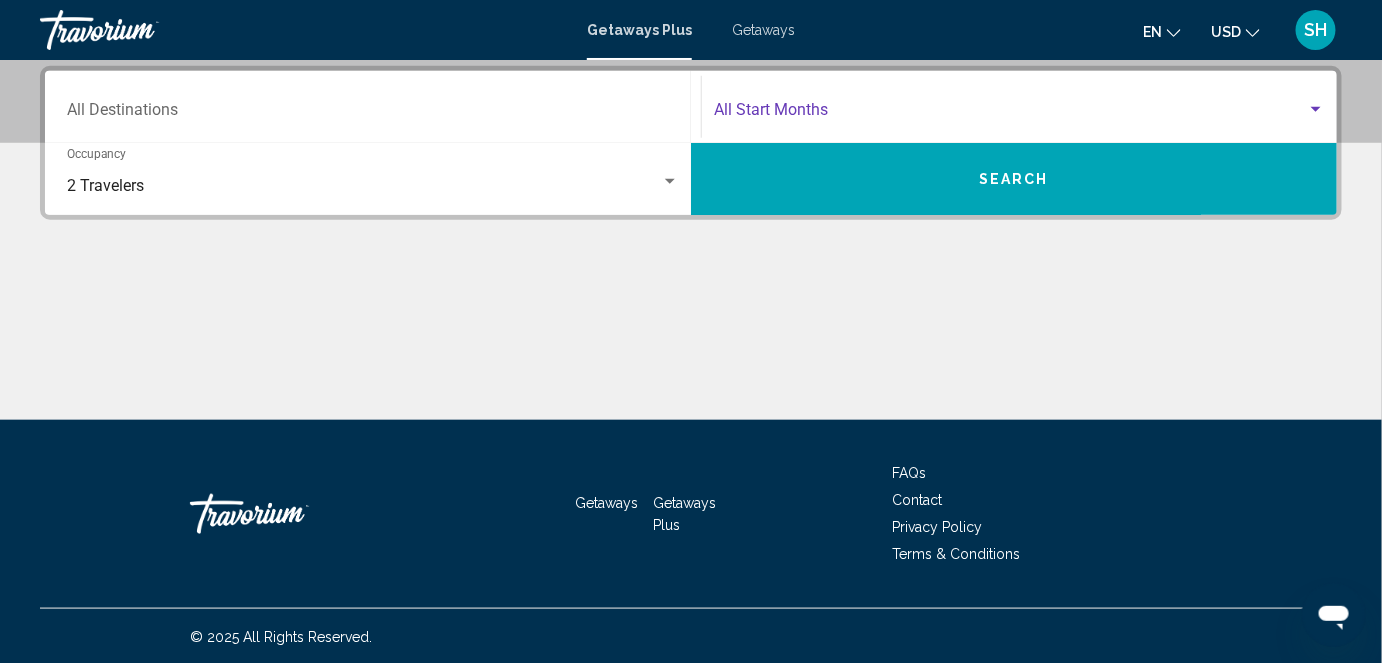 click at bounding box center (1316, 109) 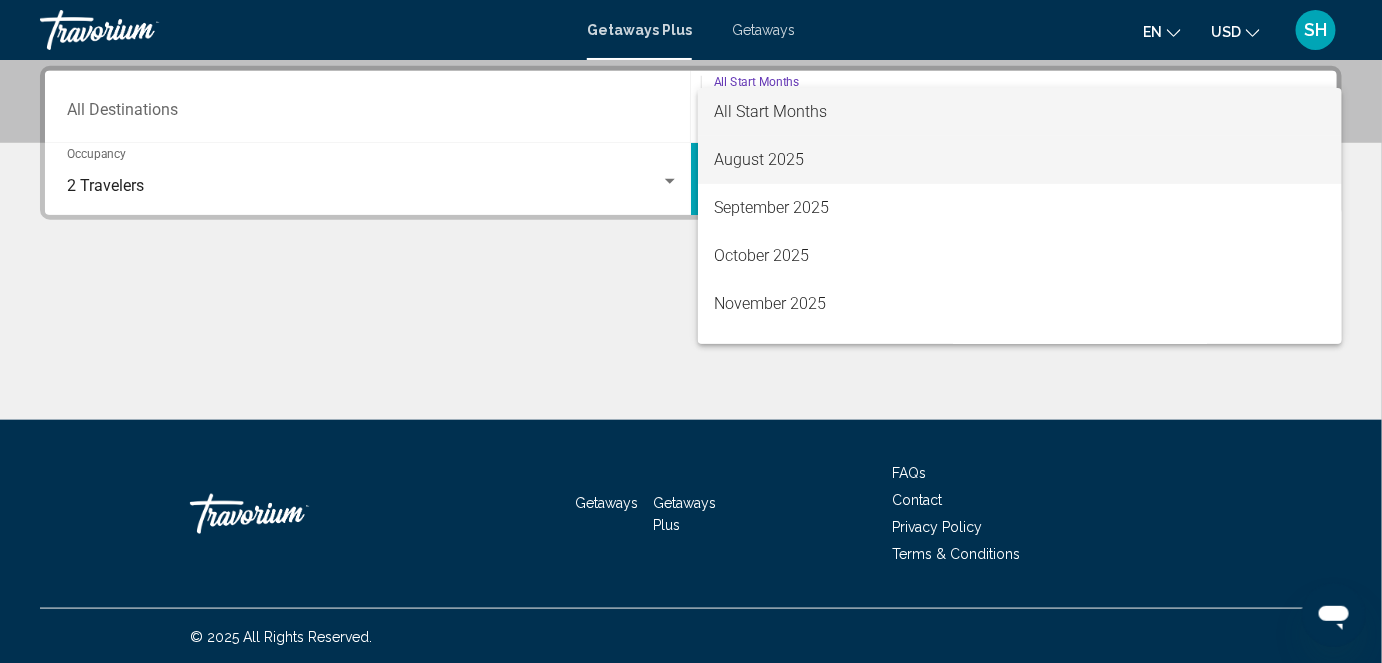 click on "August 2025" at bounding box center [1020, 160] 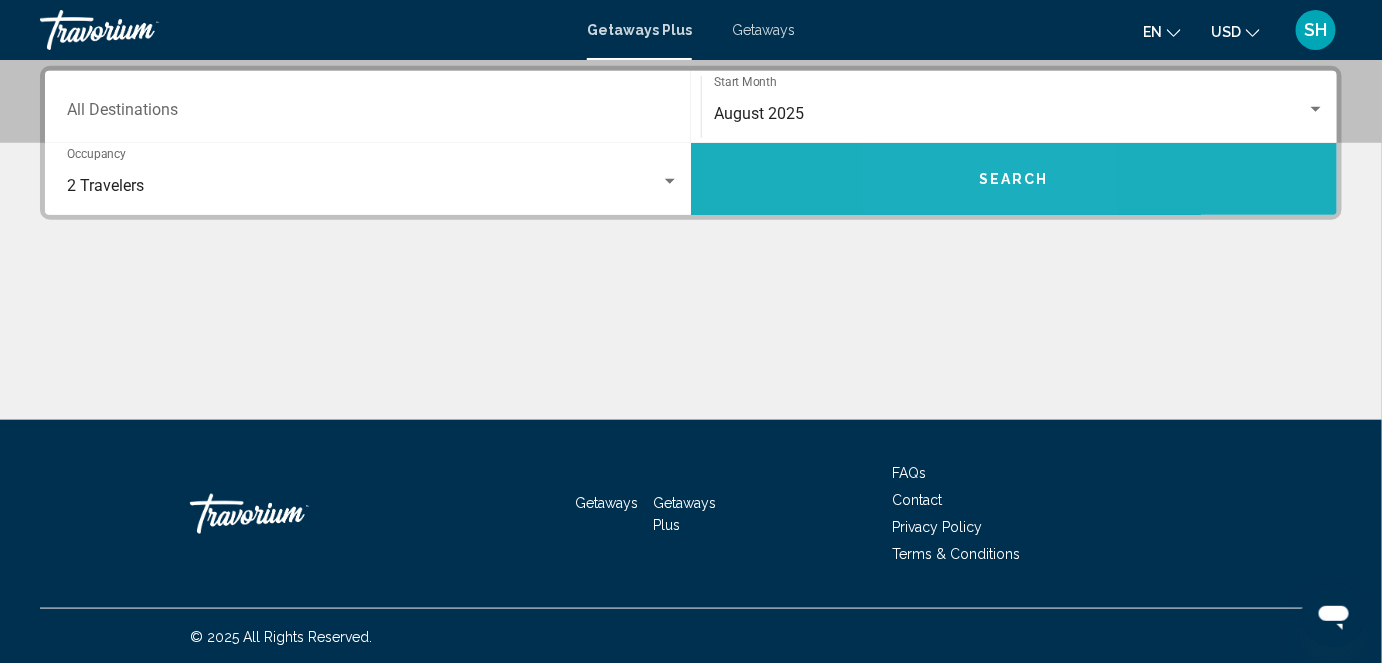 click on "Search" at bounding box center [1014, 179] 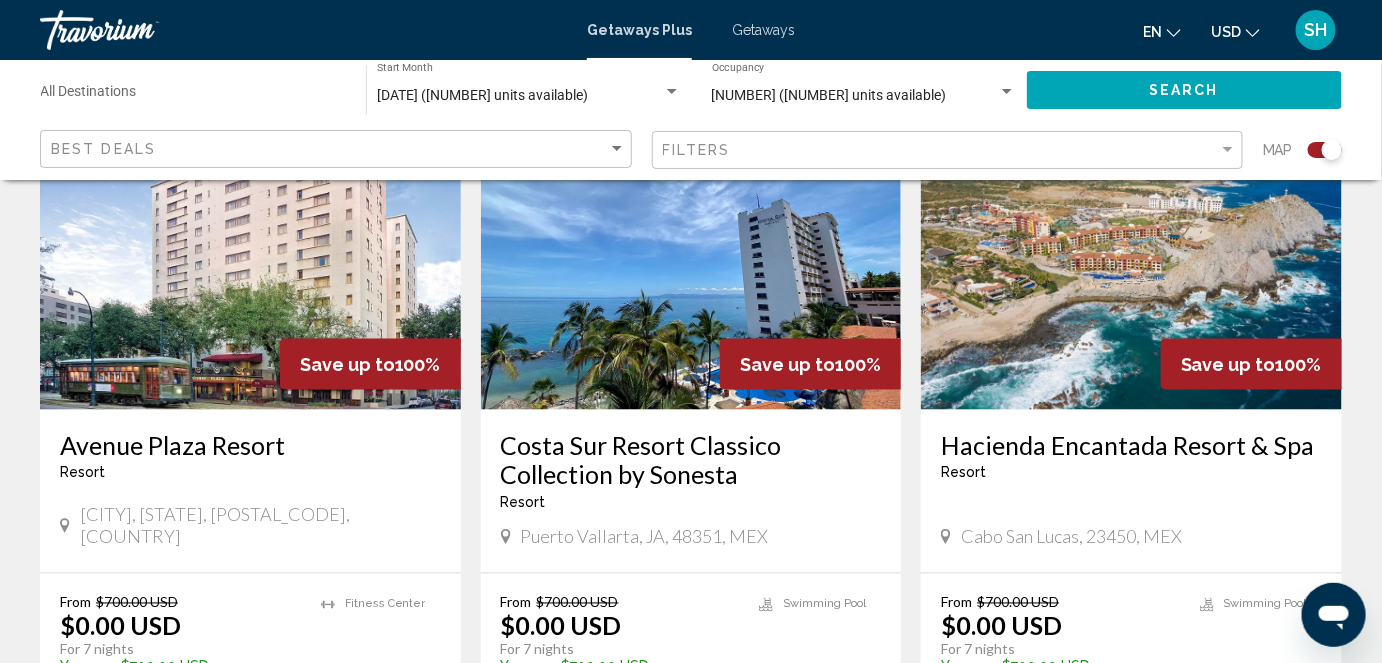 scroll, scrollTop: 800, scrollLeft: 0, axis: vertical 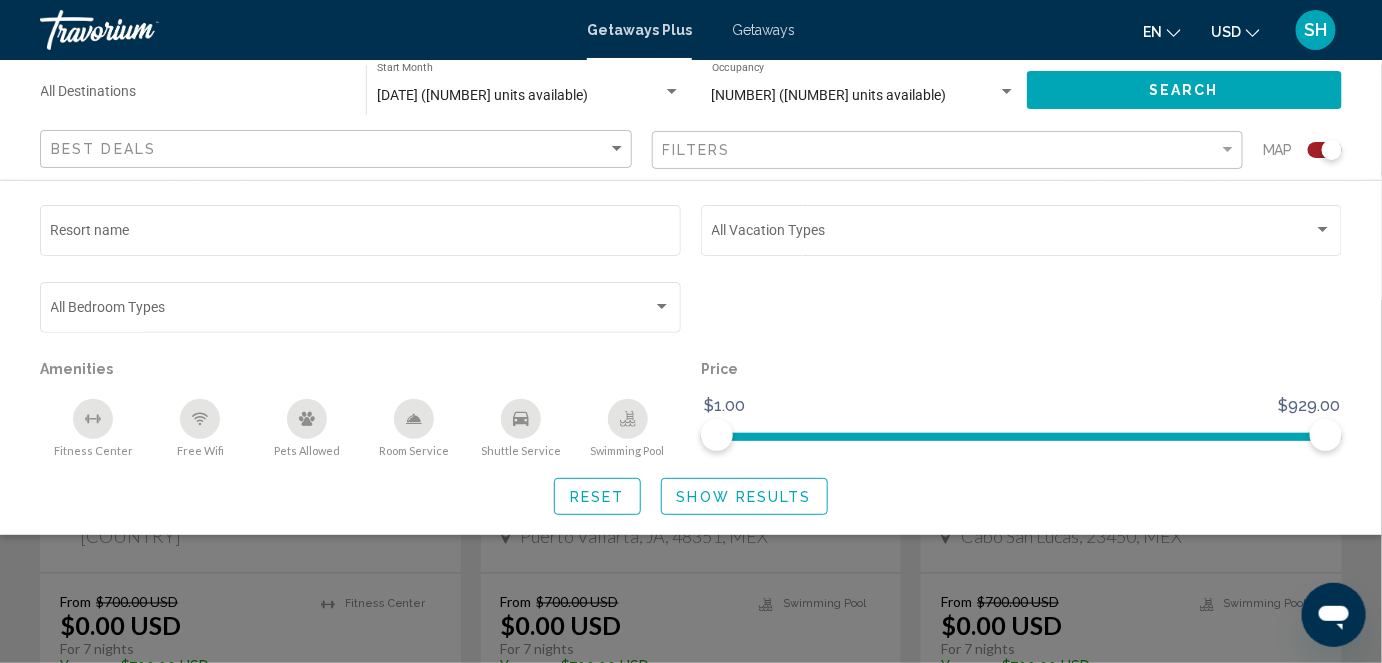 click 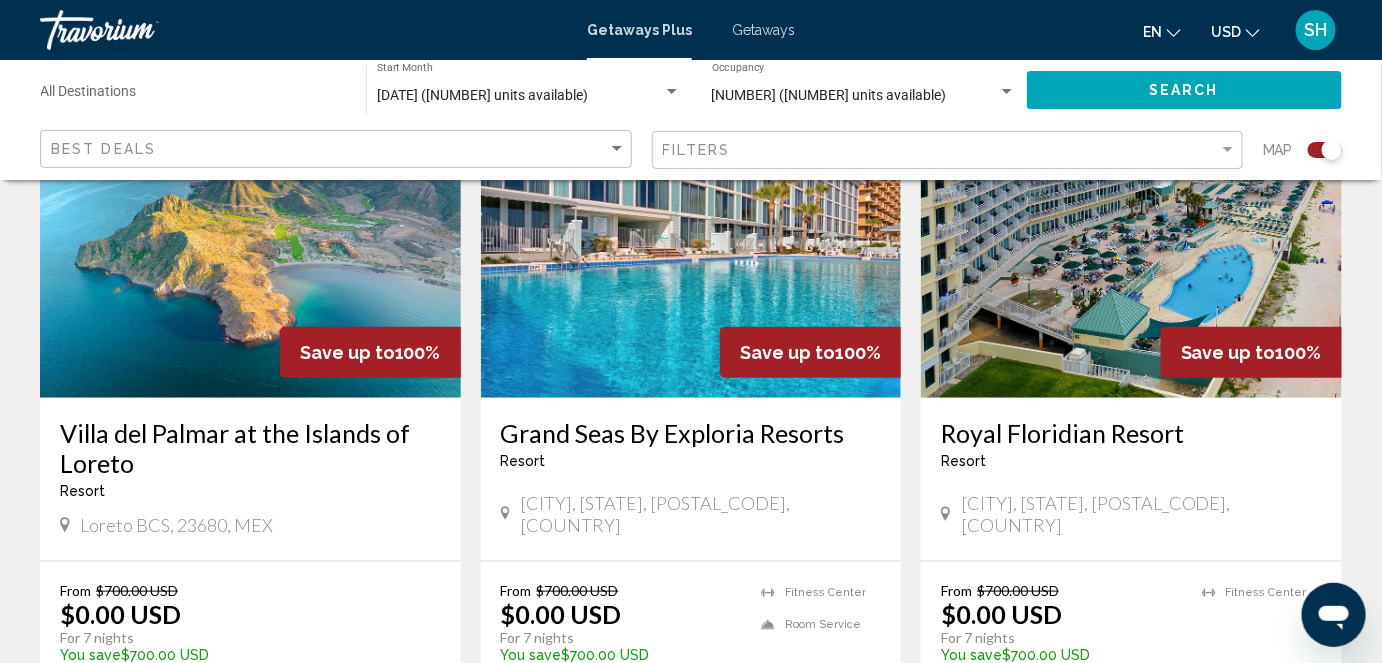 scroll, scrollTop: 2935, scrollLeft: 0, axis: vertical 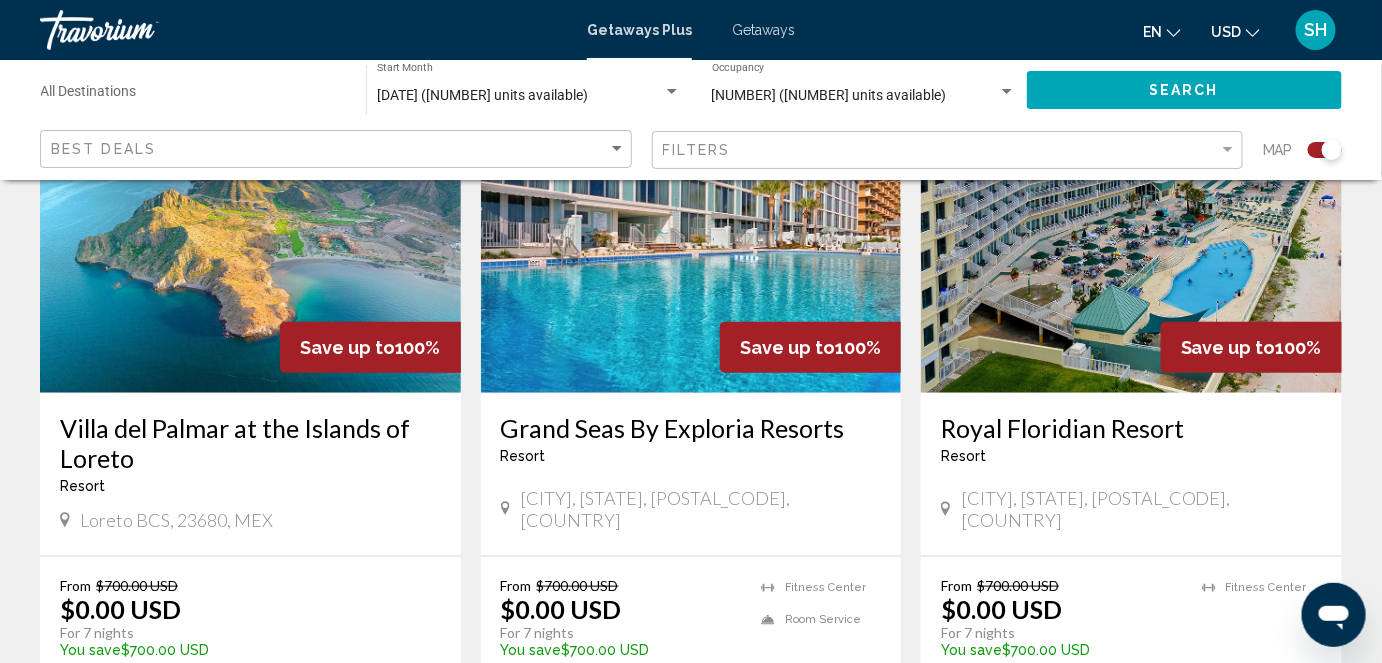 click on "For 7 nights" at bounding box center (240, 633) 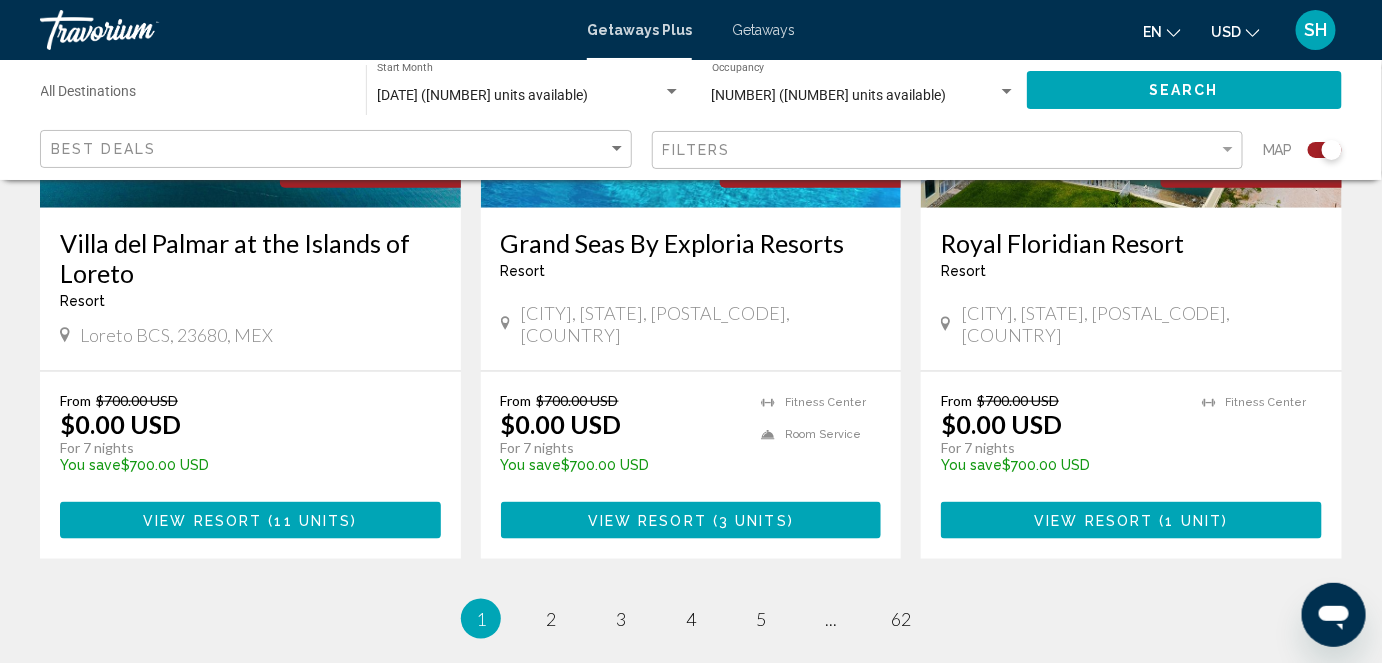 scroll, scrollTop: 3116, scrollLeft: 0, axis: vertical 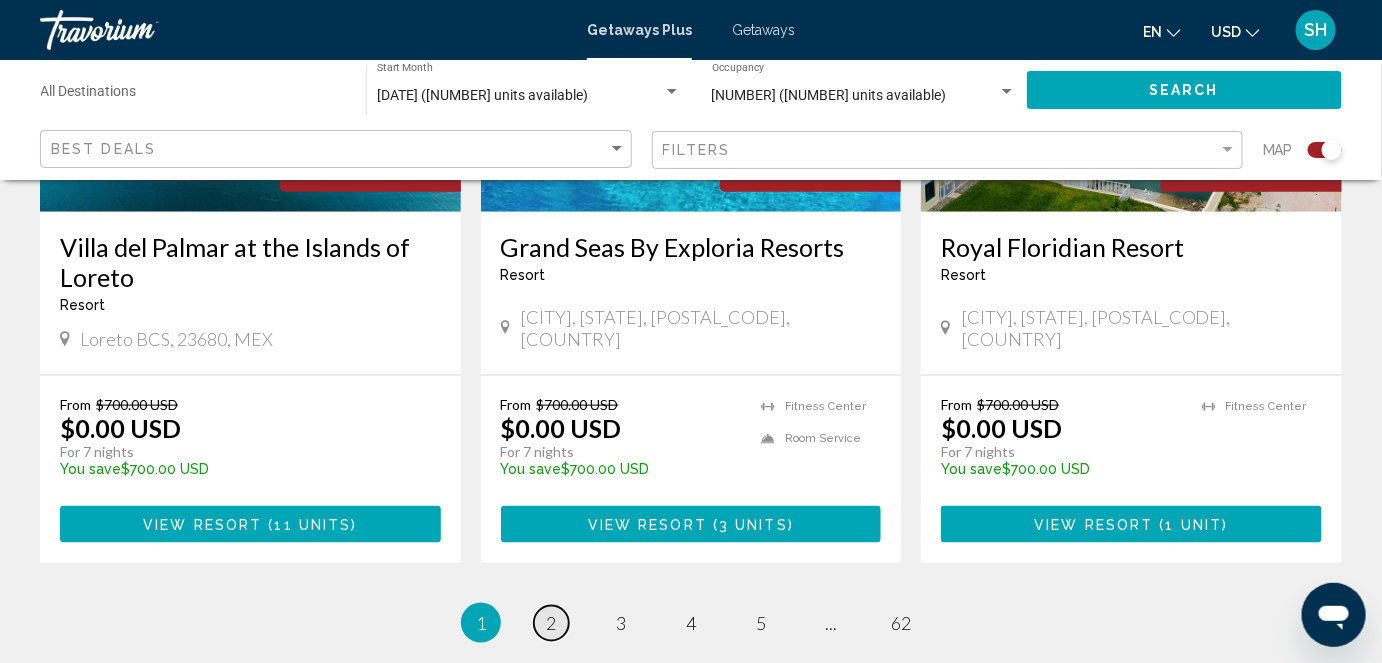 click on "2" at bounding box center [551, 623] 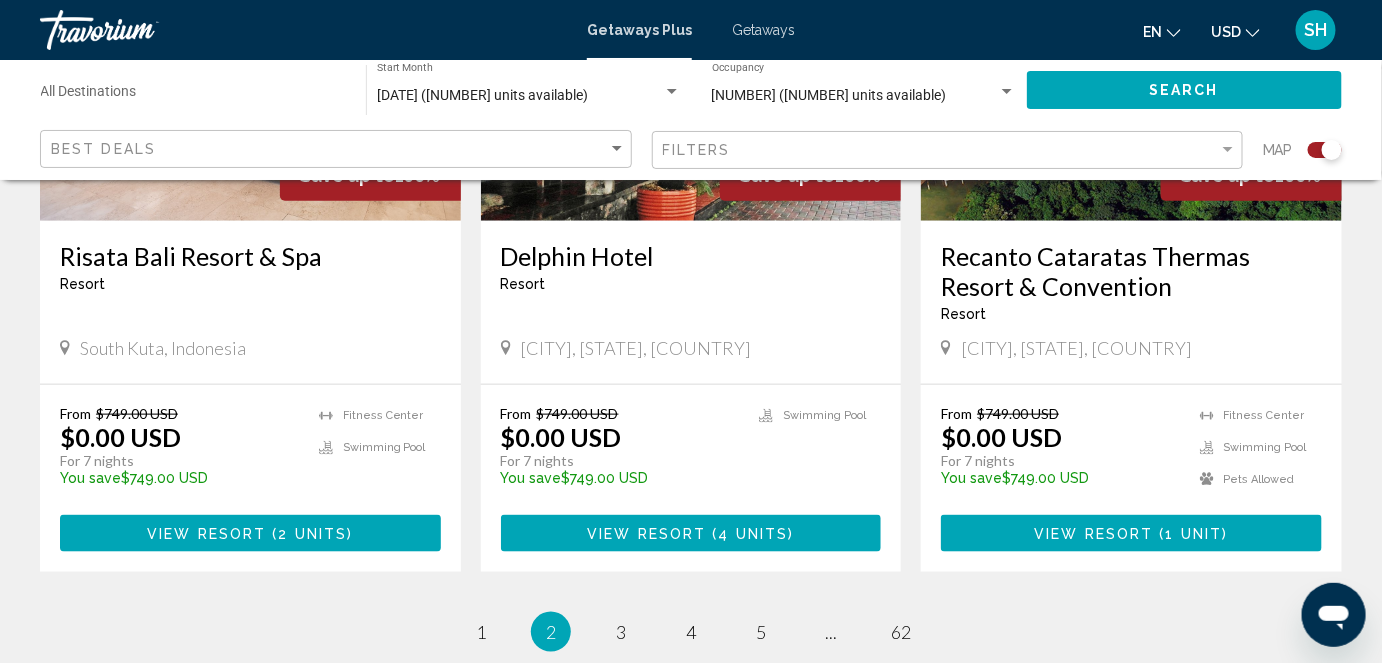 scroll, scrollTop: 3109, scrollLeft: 0, axis: vertical 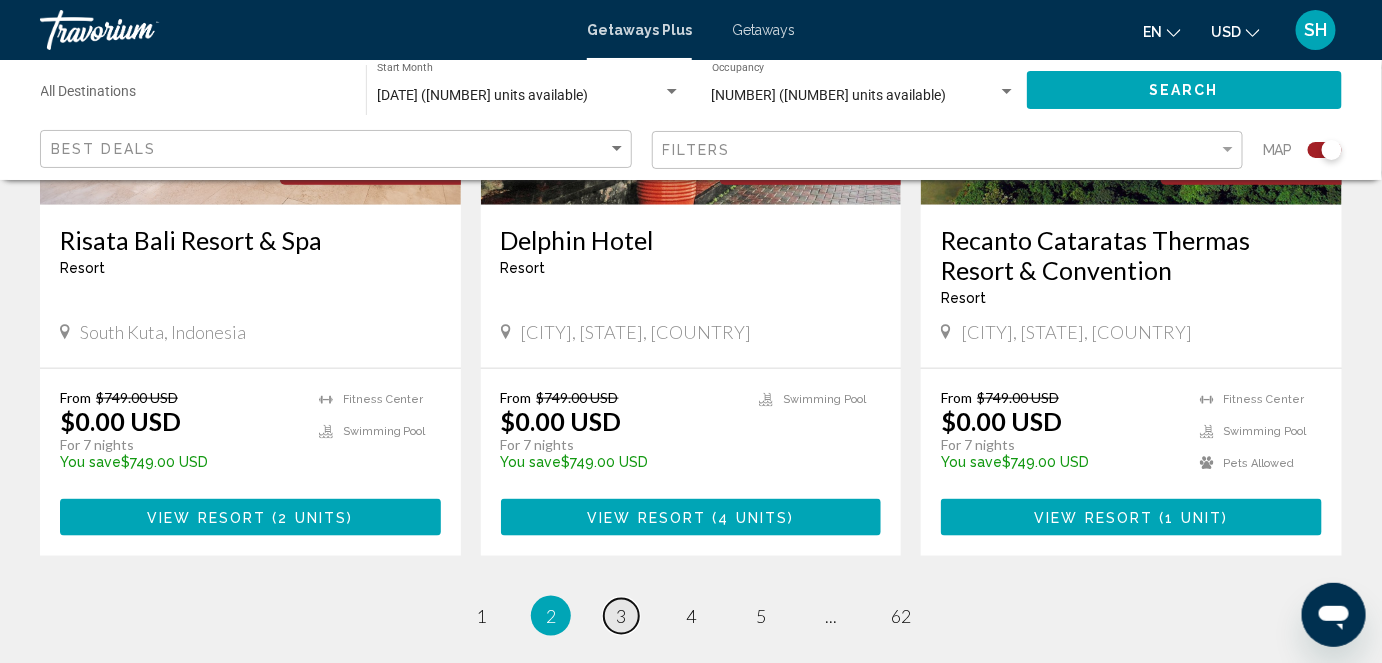 click on "3" at bounding box center [621, 616] 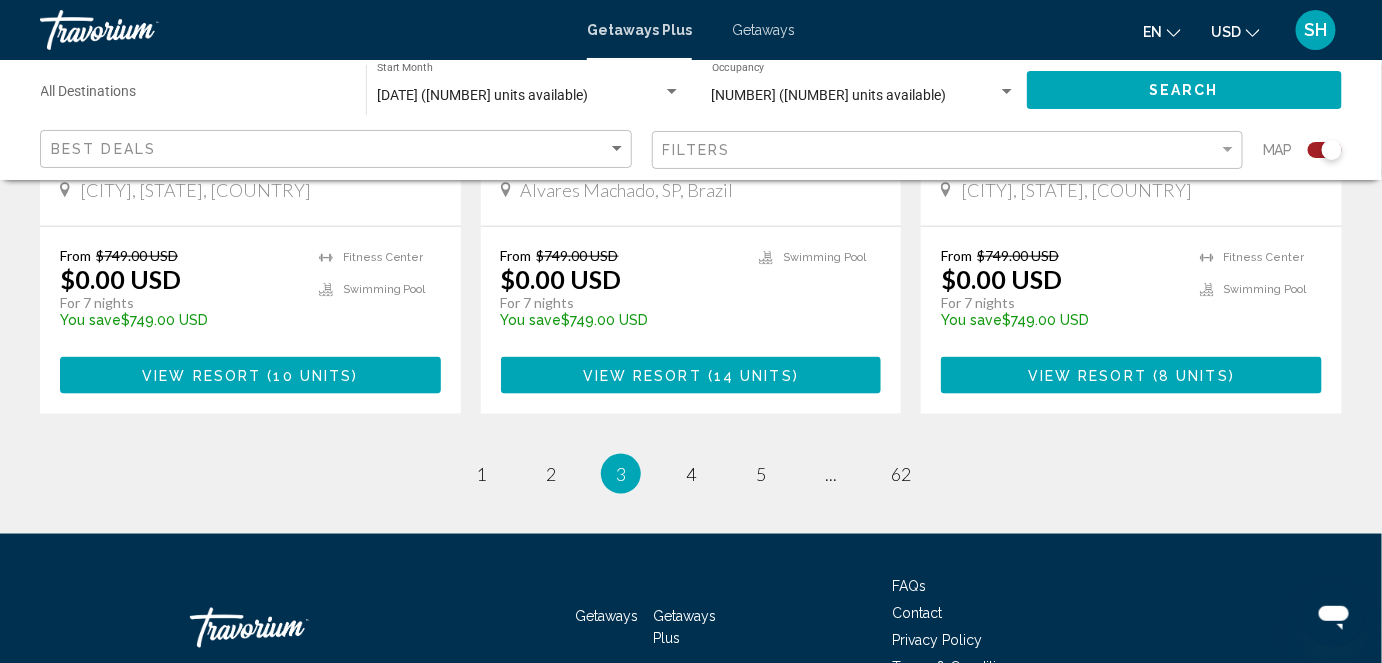 scroll, scrollTop: 3224, scrollLeft: 0, axis: vertical 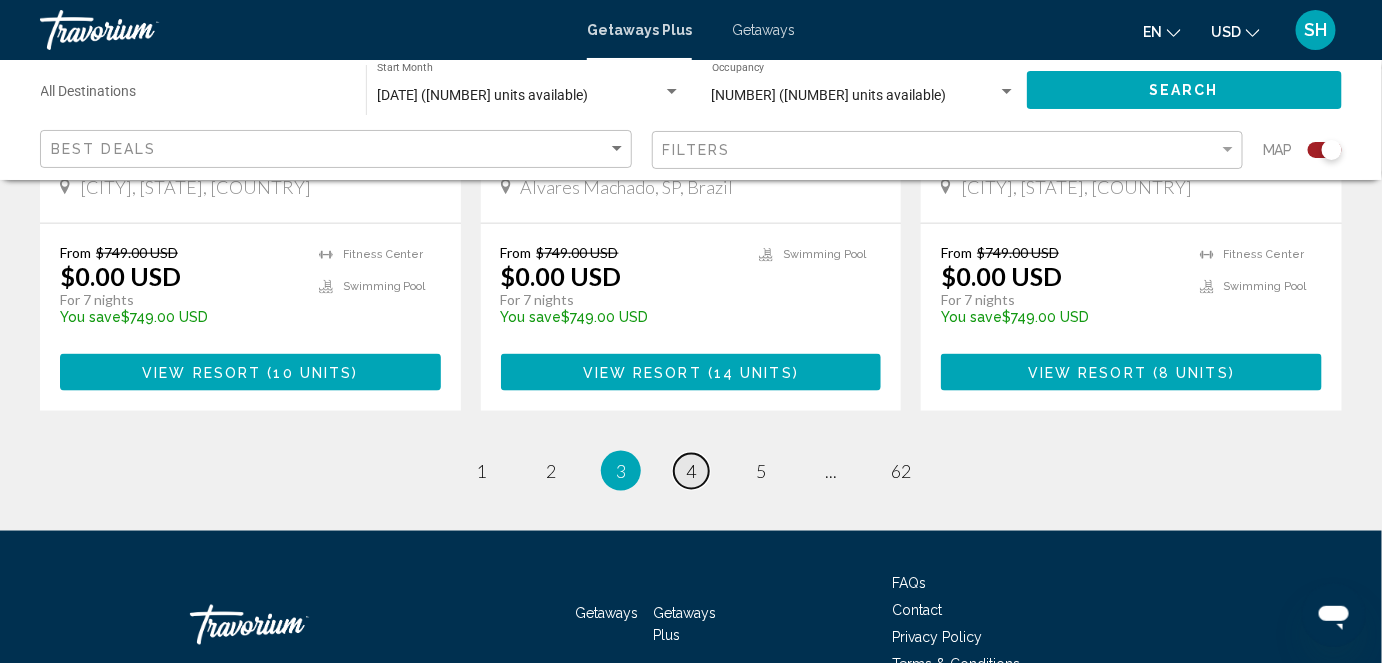 click on "4" at bounding box center [691, 471] 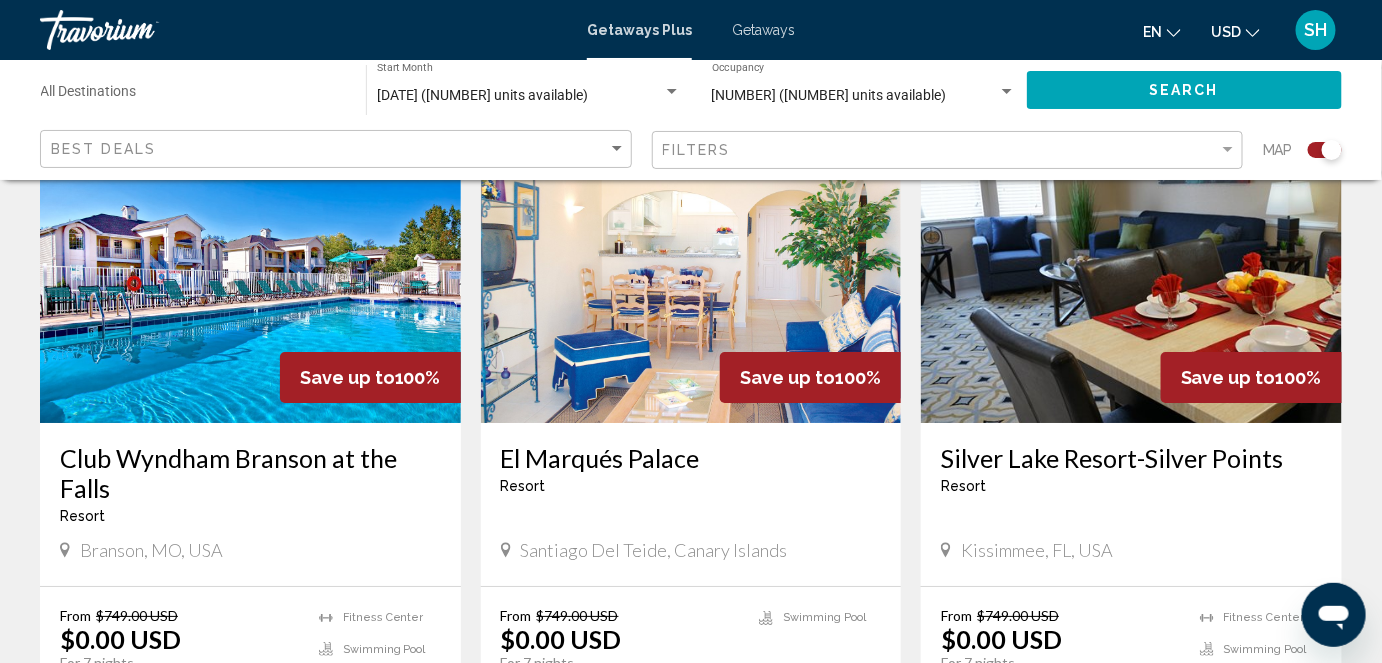 scroll, scrollTop: 2220, scrollLeft: 0, axis: vertical 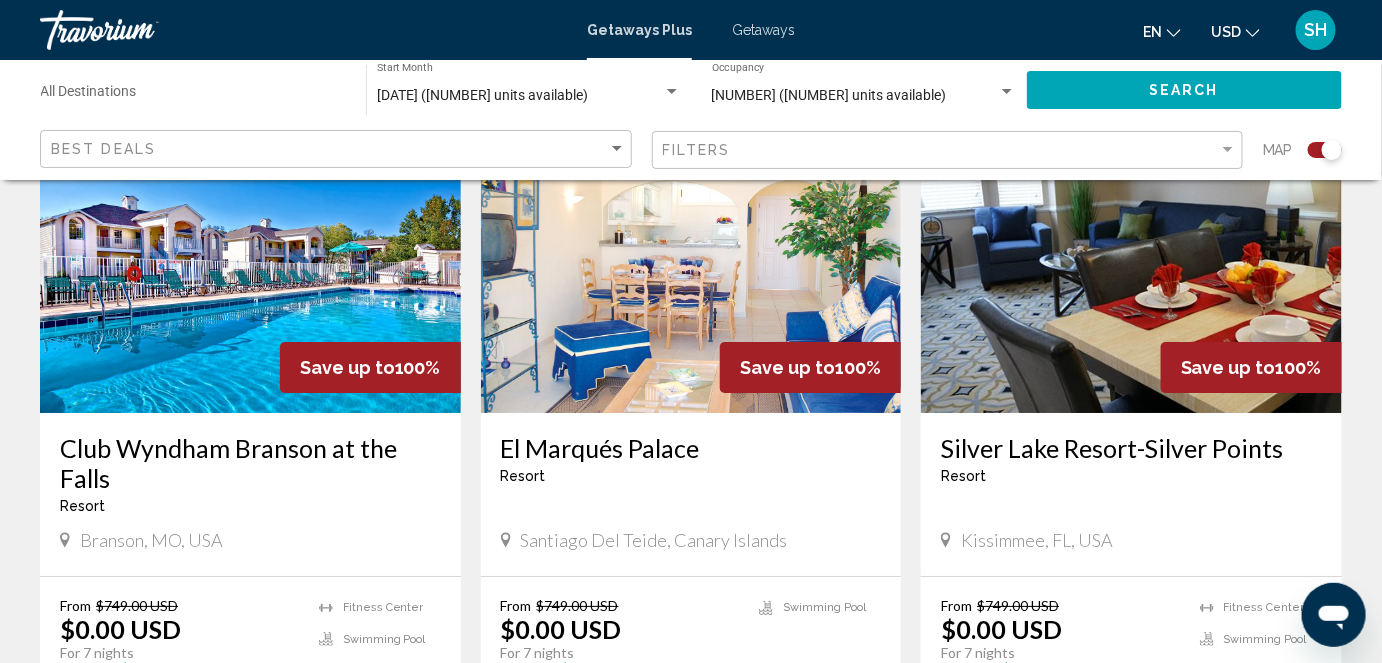 click on "Resort  -  This is an adults only resort" at bounding box center [691, 476] 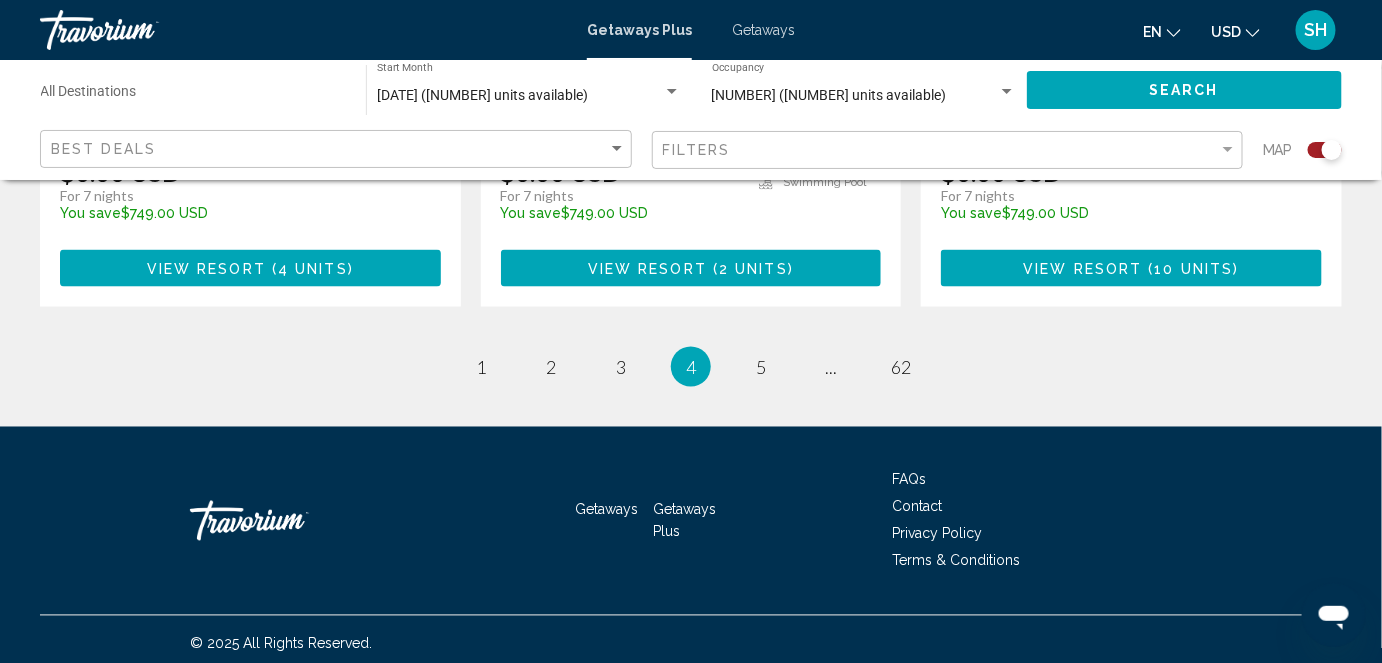 scroll, scrollTop: 3424, scrollLeft: 0, axis: vertical 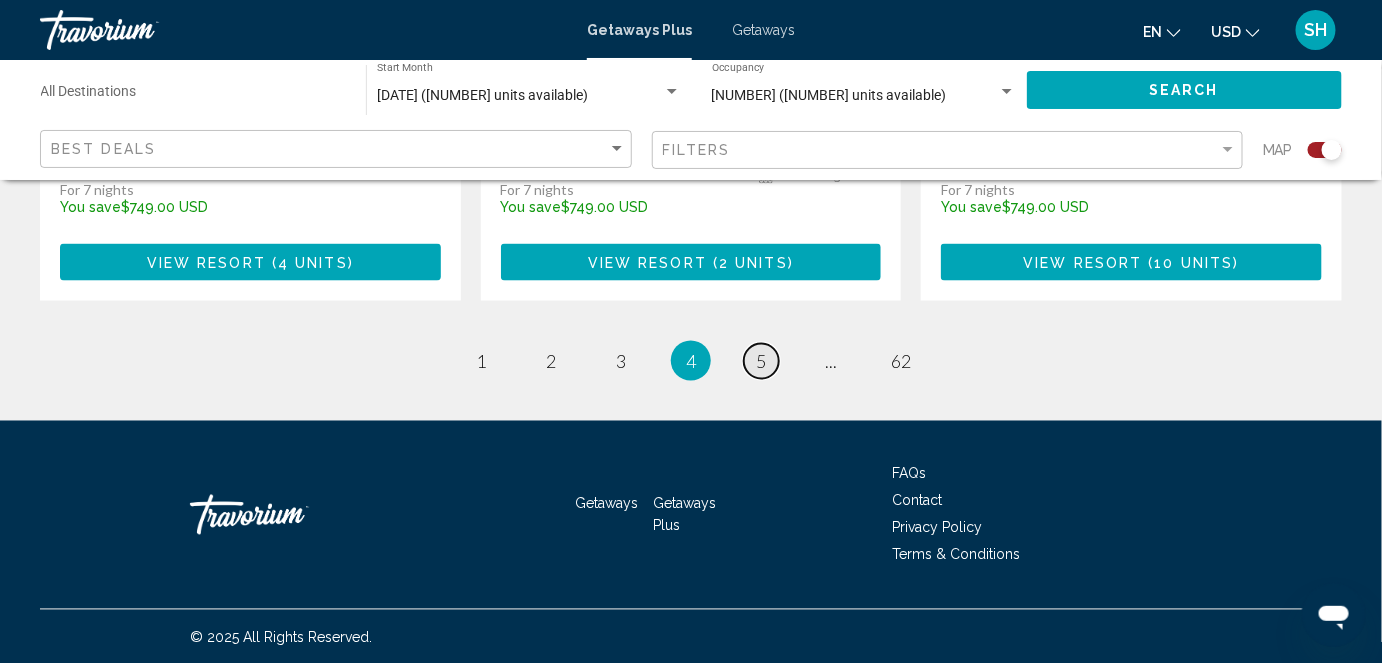 click on "5" at bounding box center [761, 361] 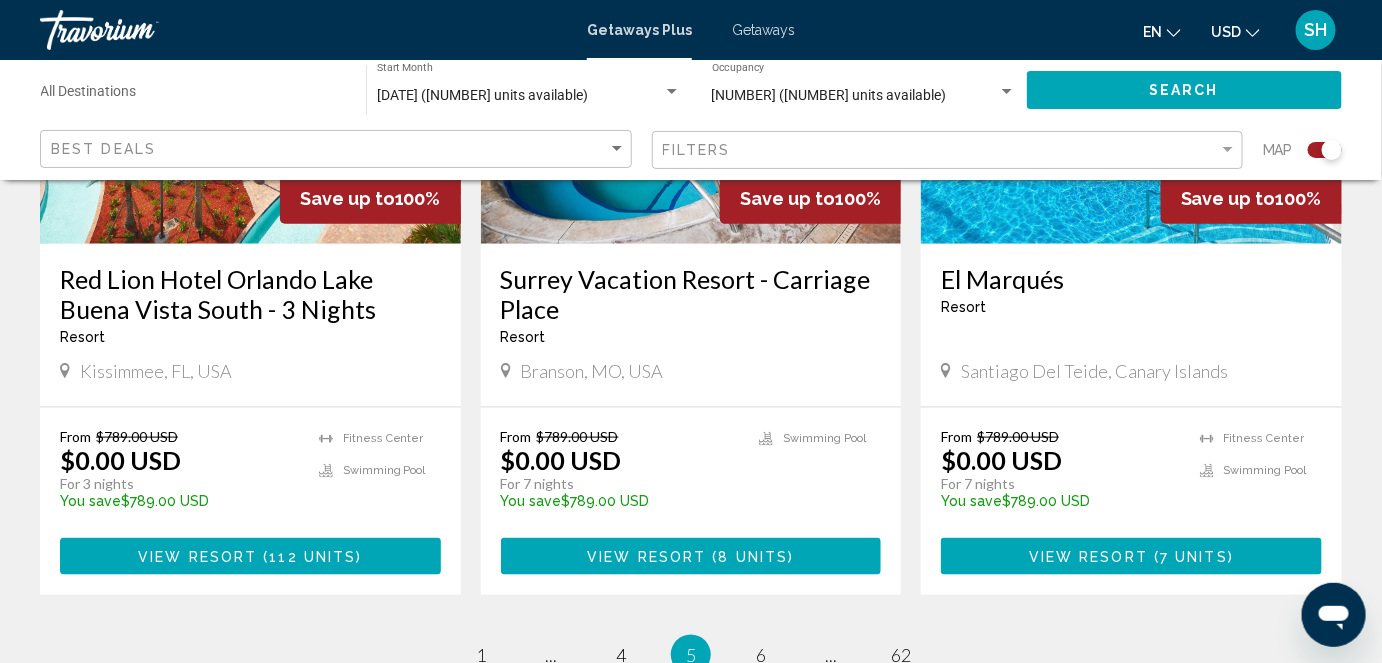 scroll, scrollTop: 3123, scrollLeft: 0, axis: vertical 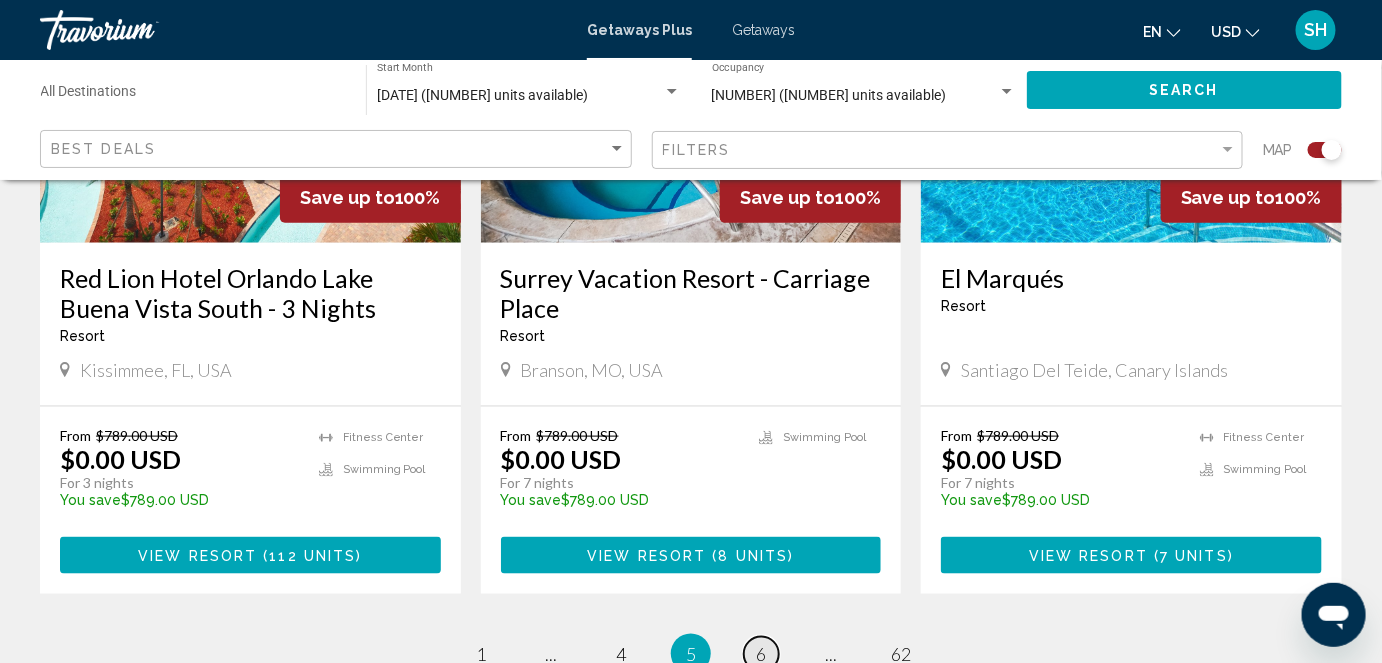 click on "6" at bounding box center [761, 654] 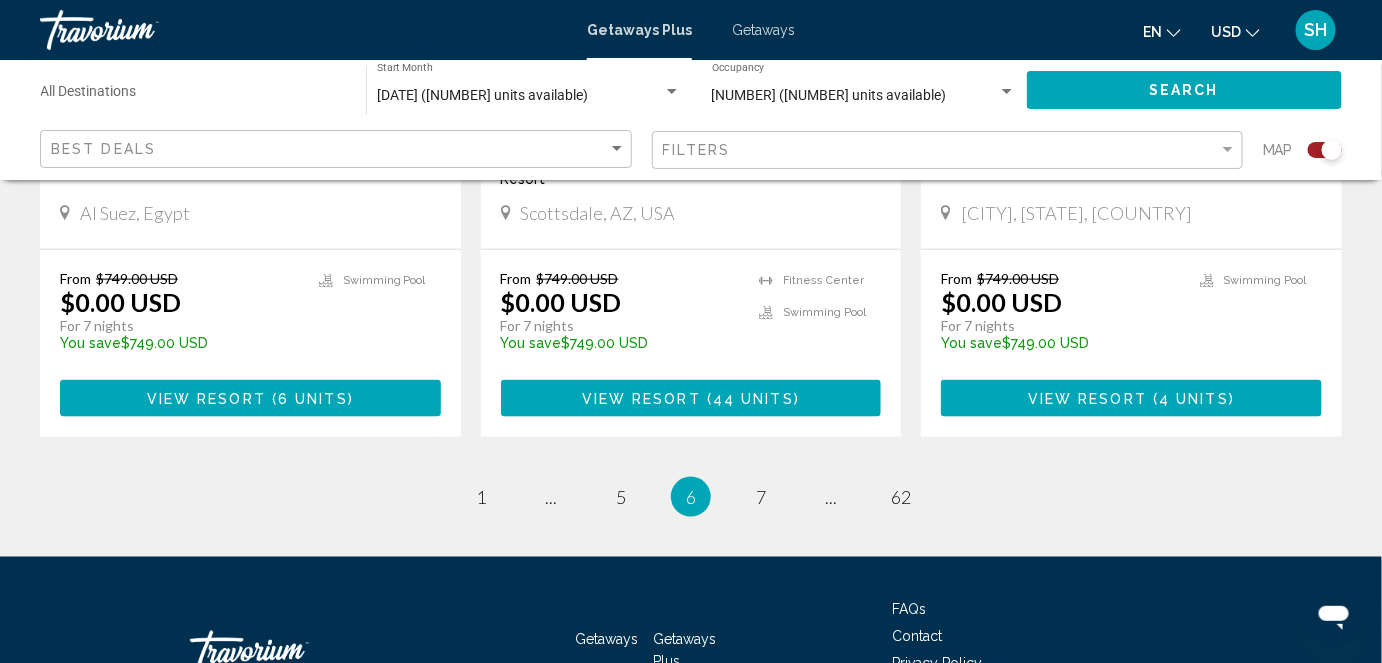 scroll, scrollTop: 3229, scrollLeft: 0, axis: vertical 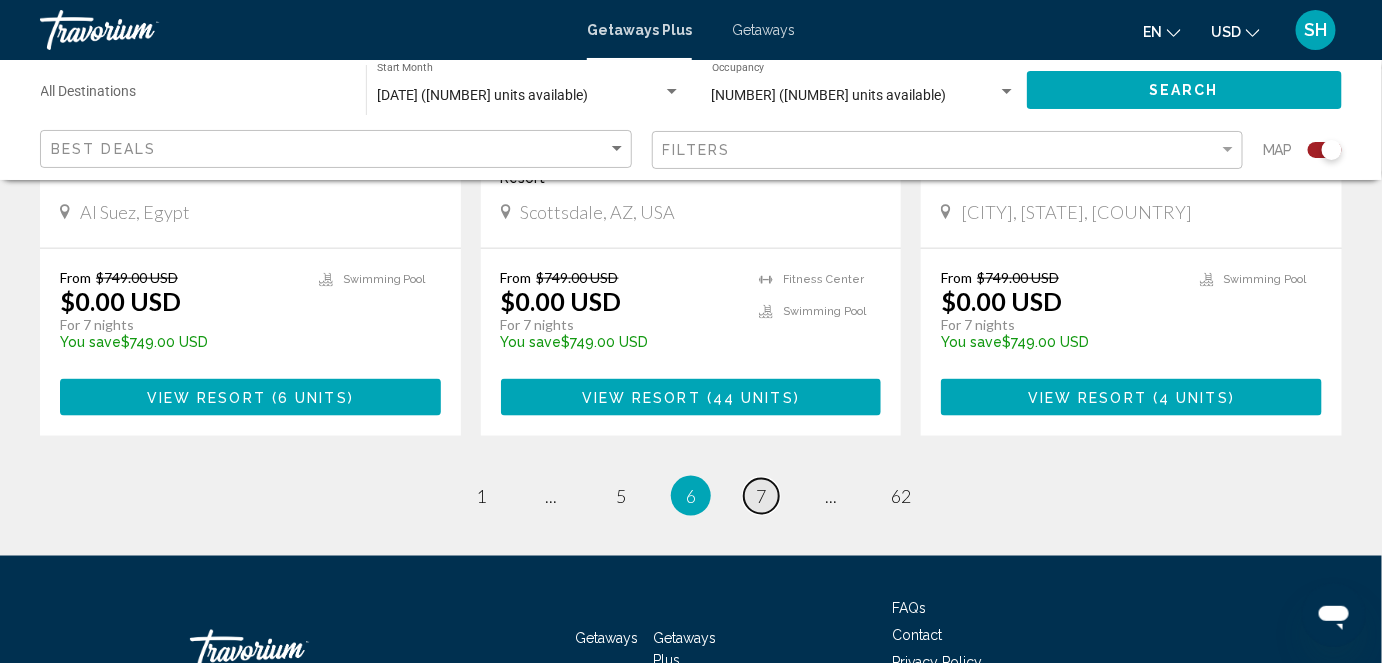 click on "7" at bounding box center [761, 496] 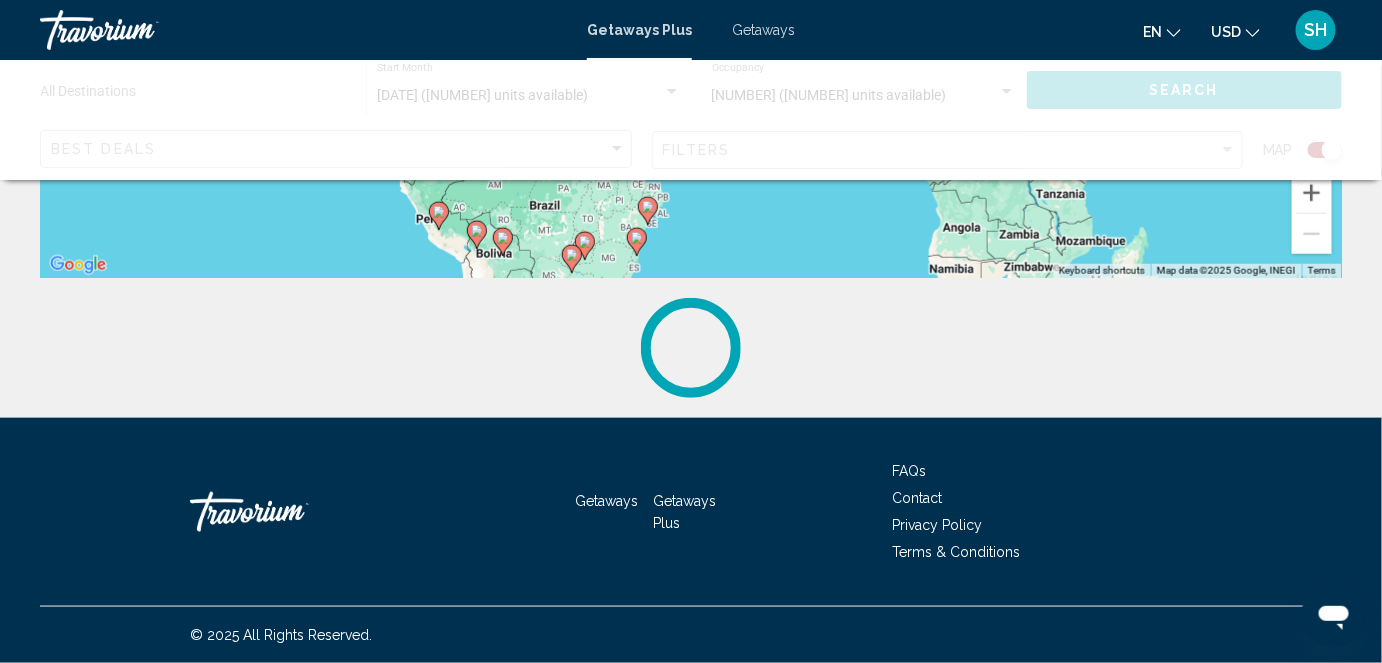 scroll, scrollTop: 0, scrollLeft: 0, axis: both 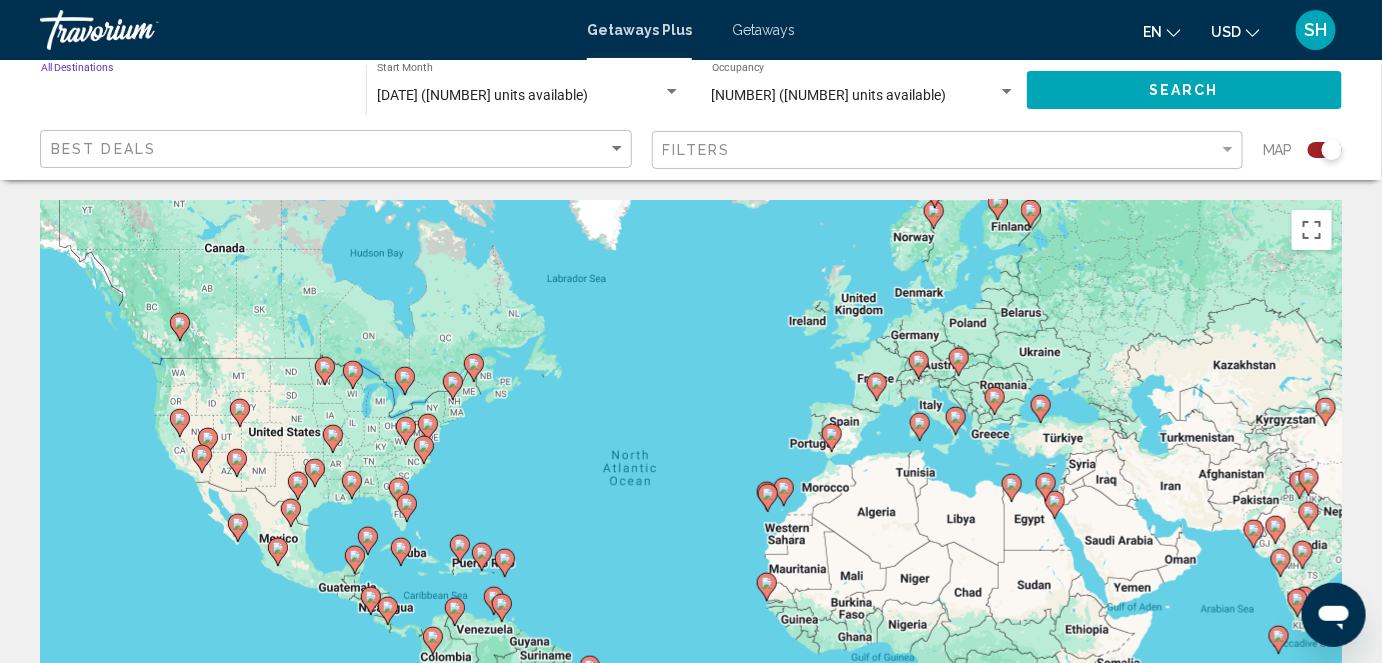 click on "Destination All Destinations" at bounding box center [193, 96] 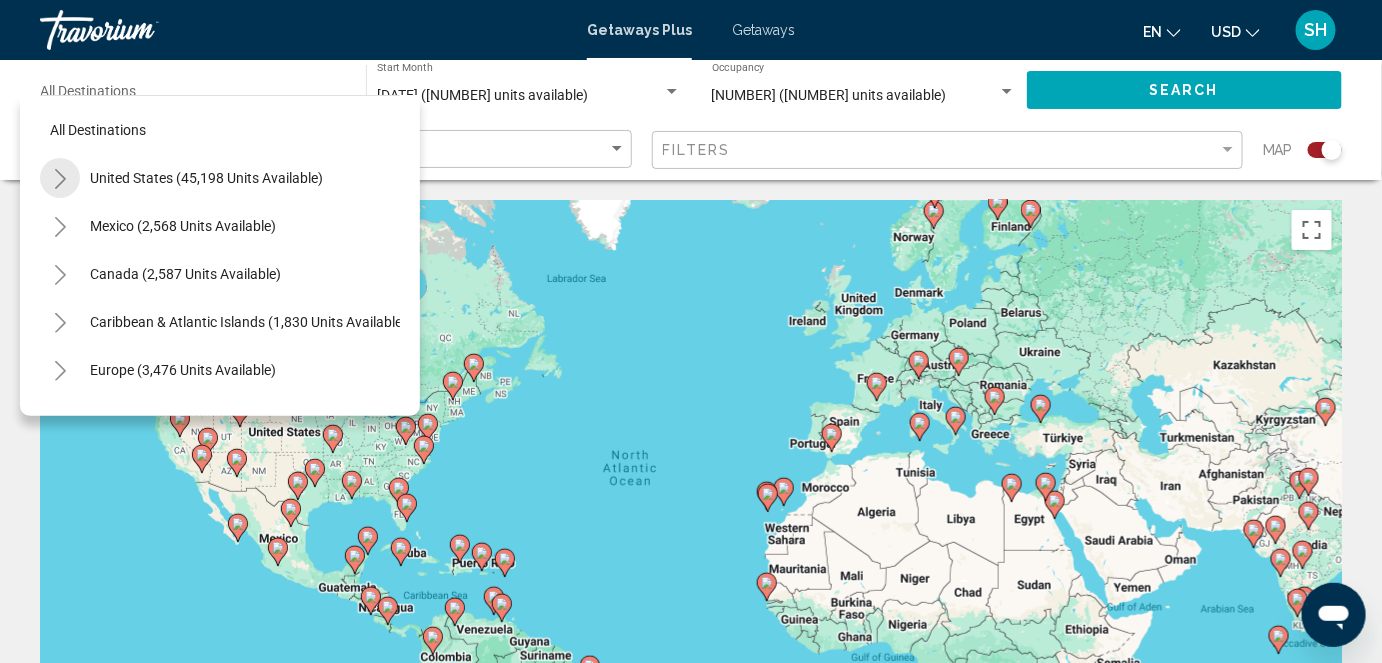 click 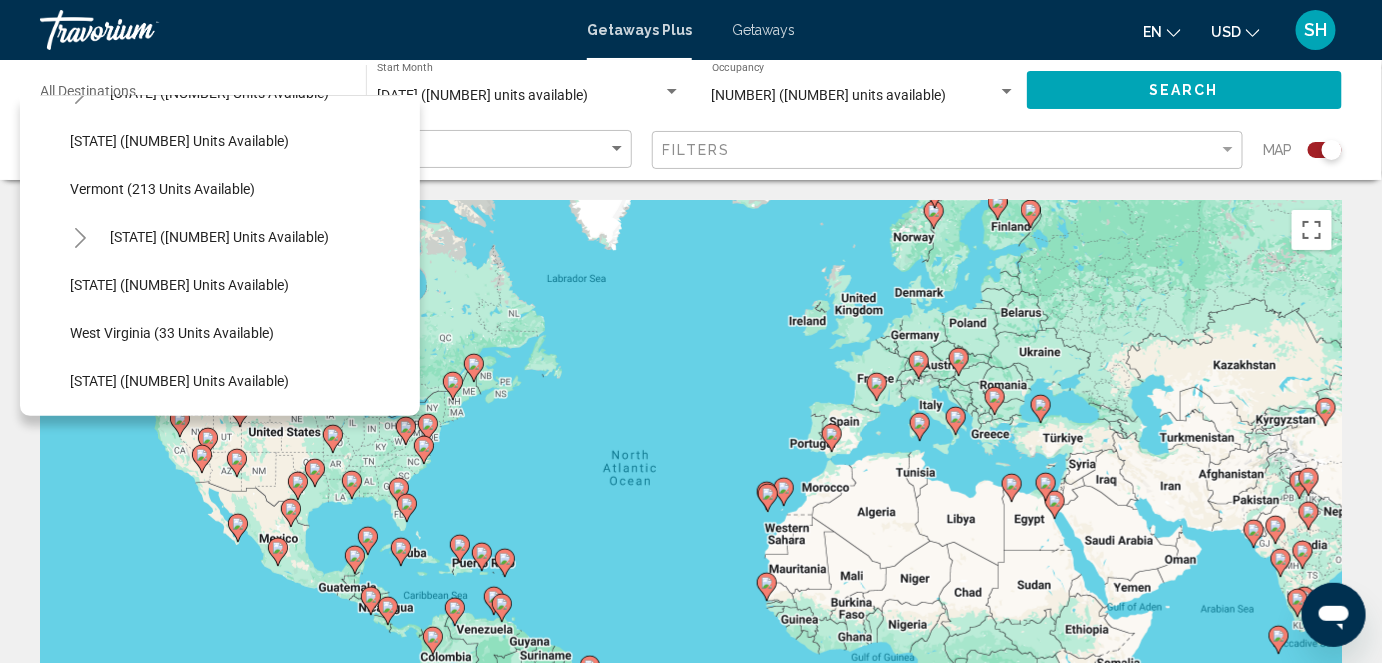 scroll, scrollTop: 1718, scrollLeft: 0, axis: vertical 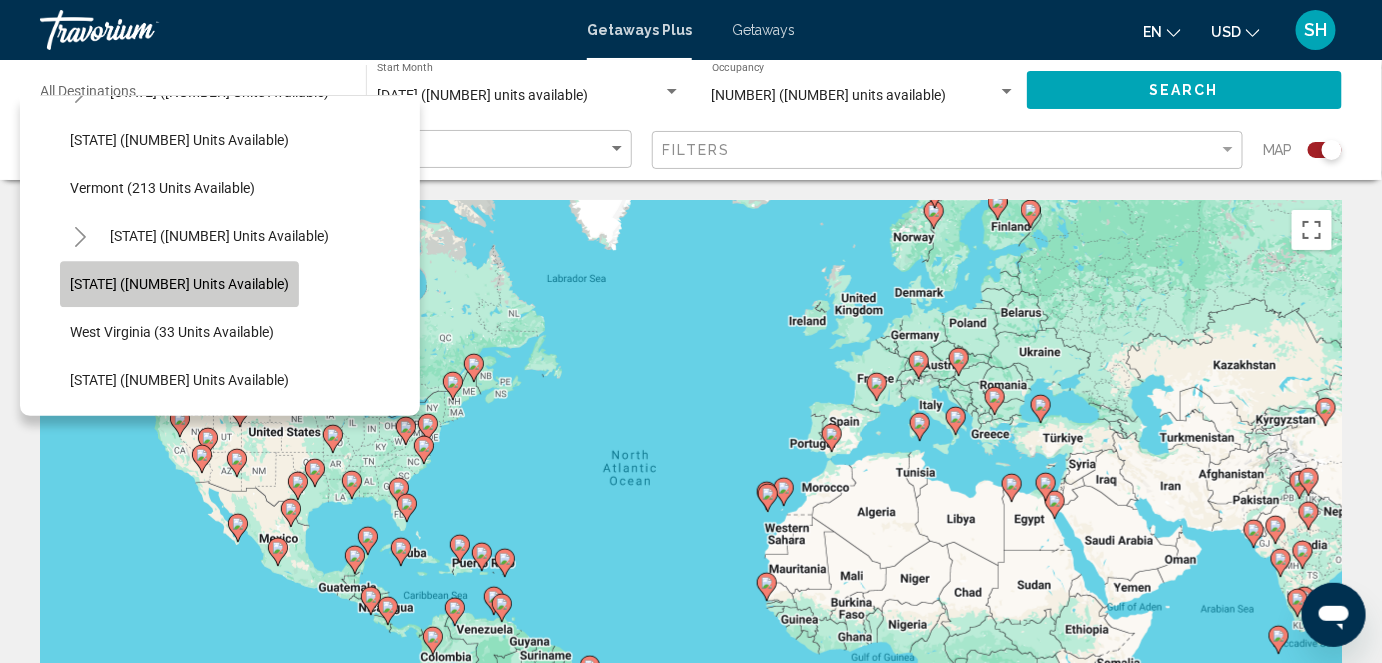 click on "[STATE] ([NUMBER] units available)" 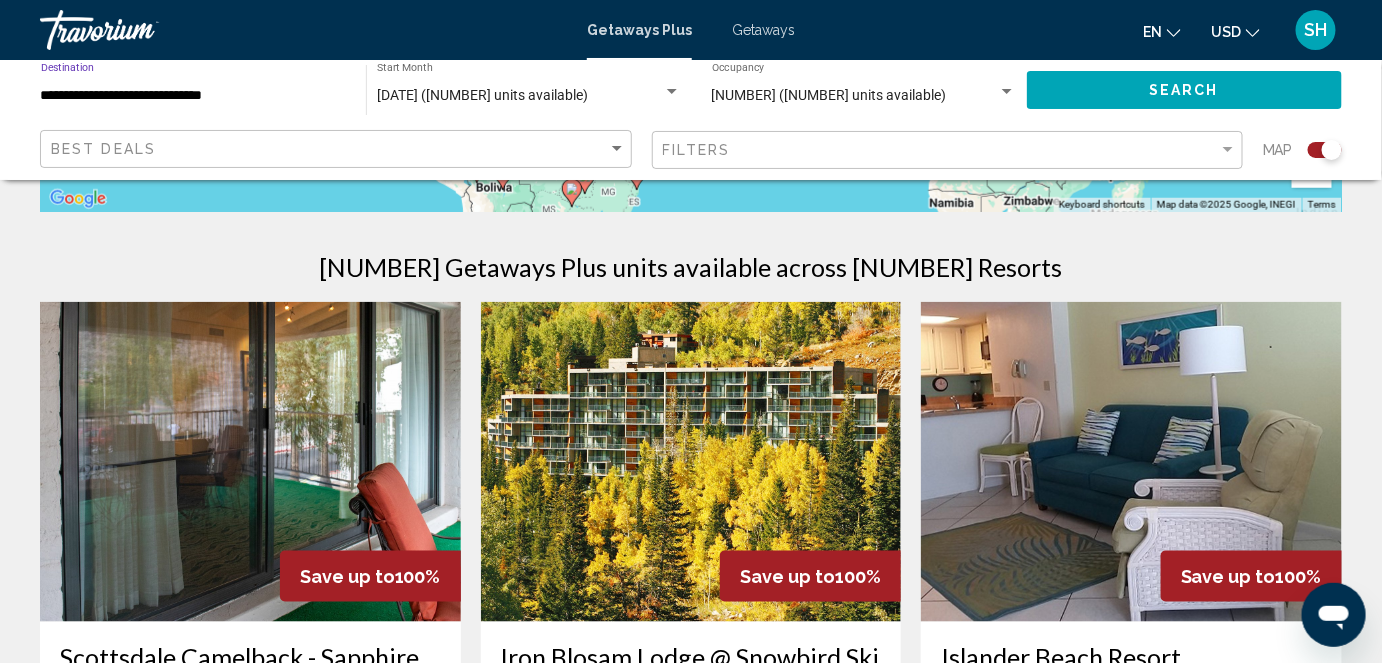 scroll, scrollTop: 587, scrollLeft: 0, axis: vertical 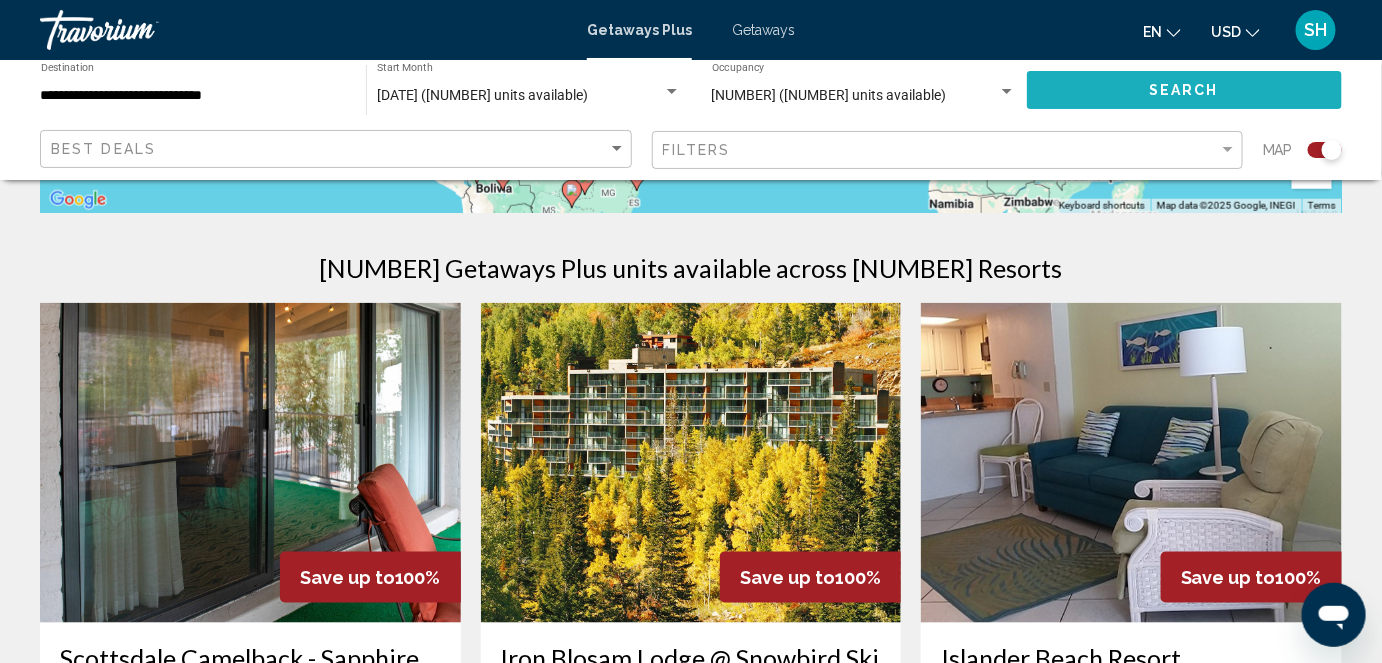 click on "Search" 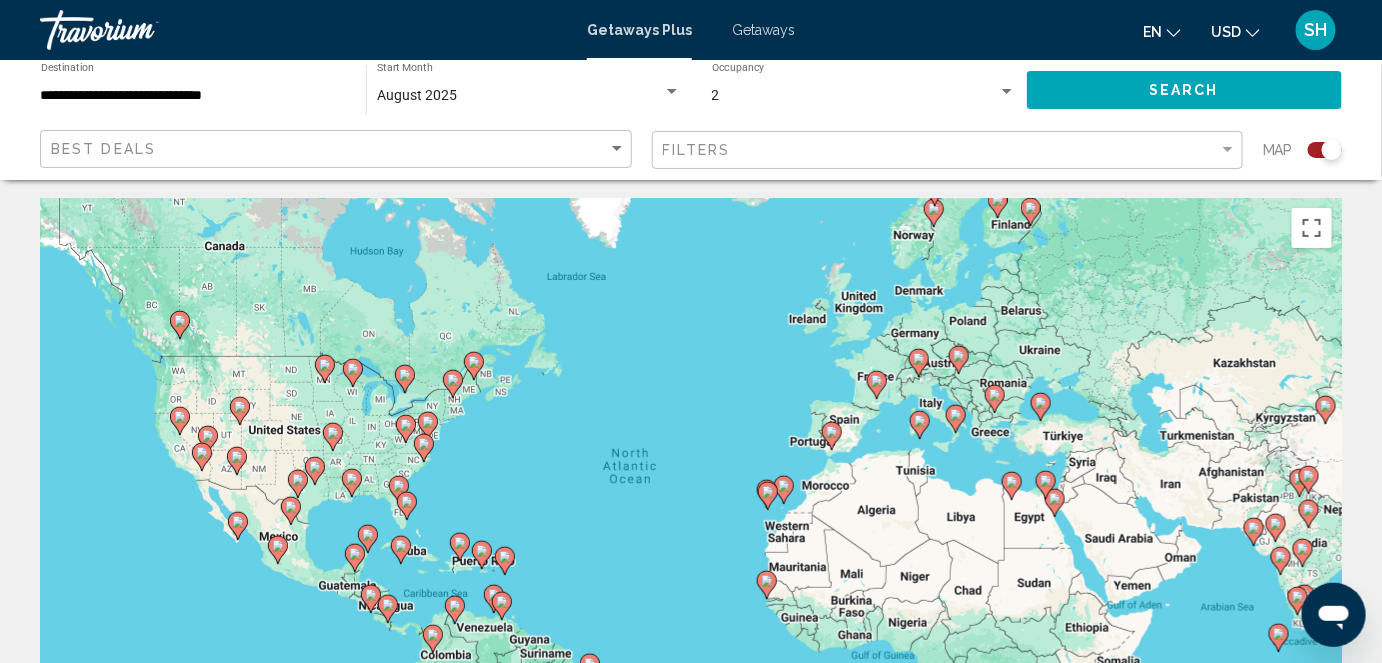 scroll, scrollTop: 0, scrollLeft: 0, axis: both 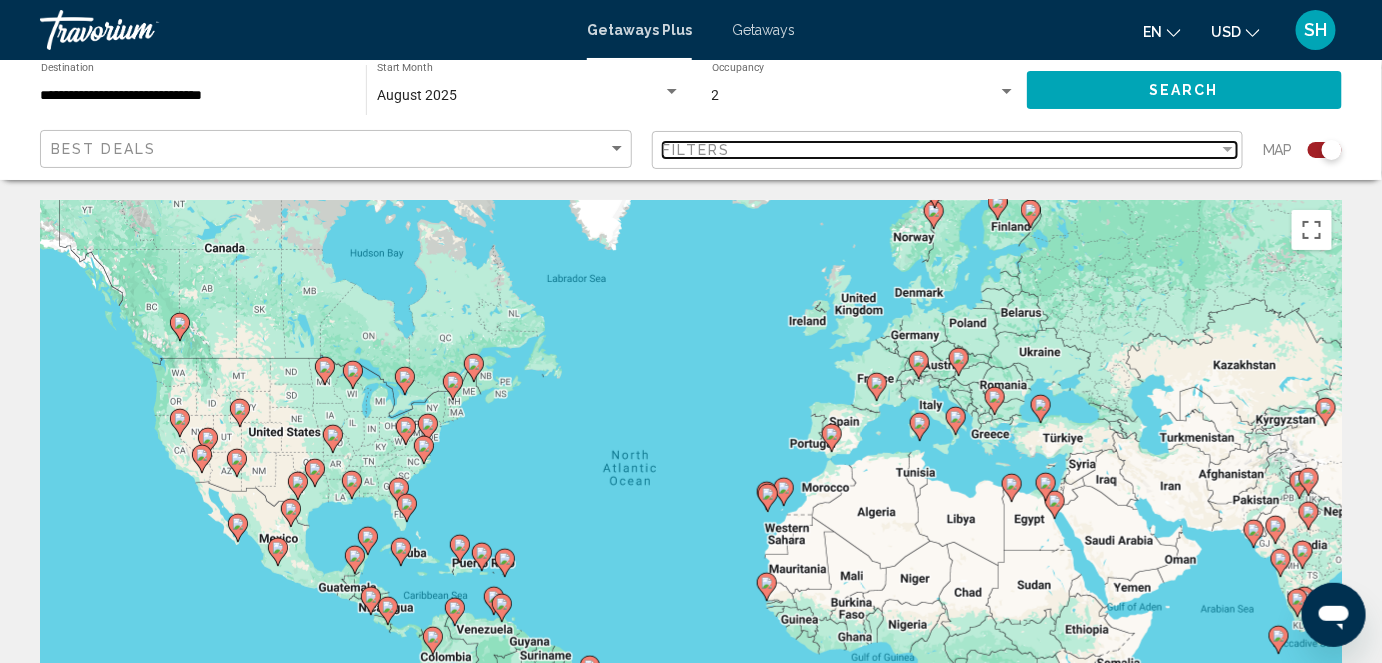 click at bounding box center (1228, 149) 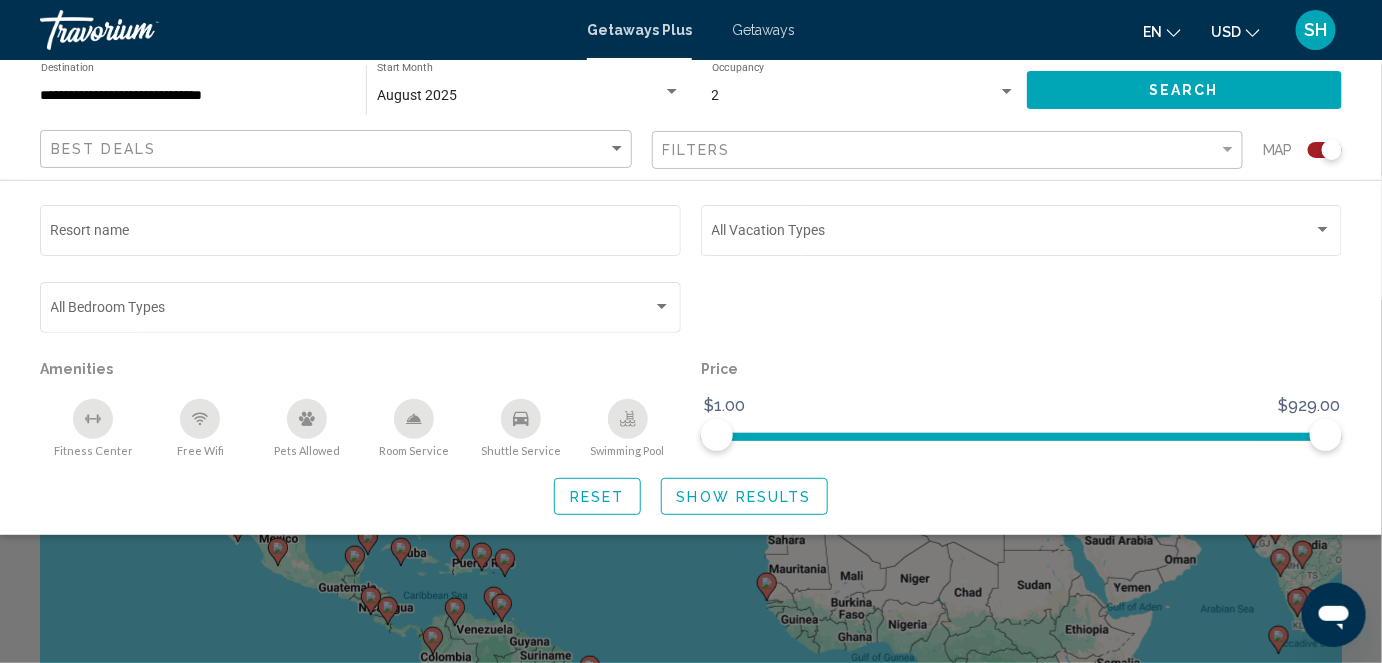 click 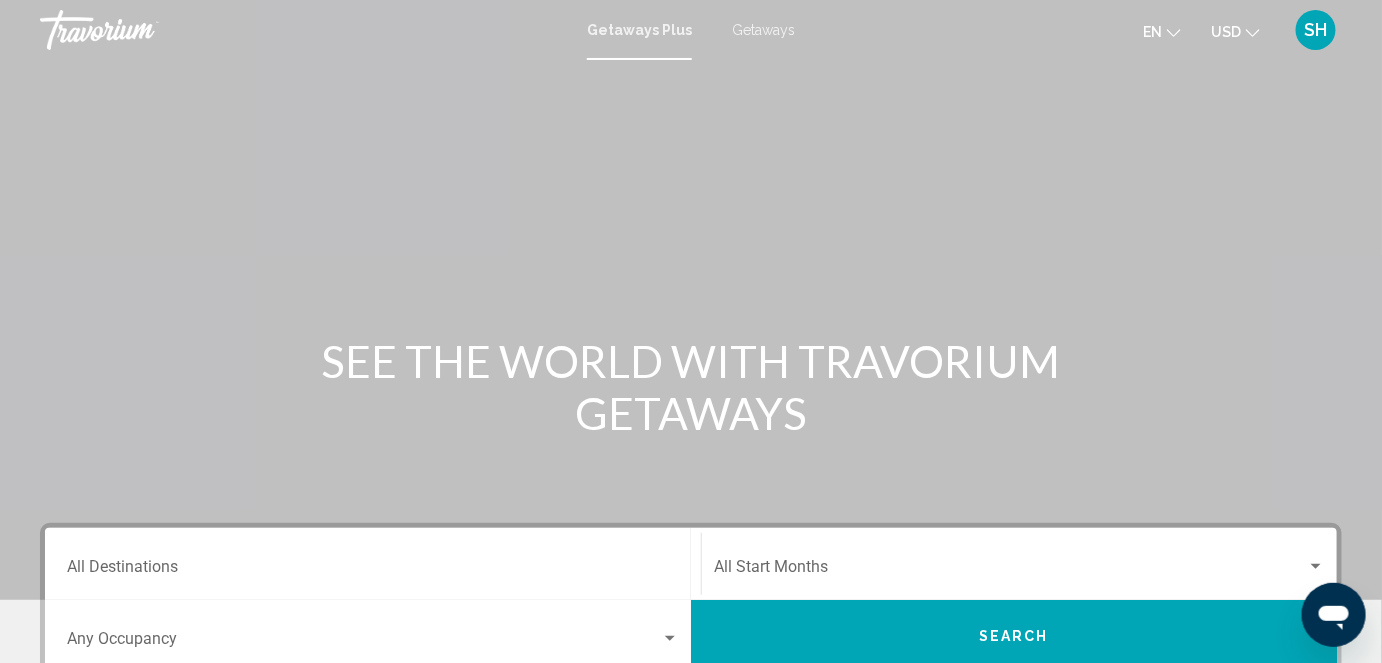 click at bounding box center [691, 300] 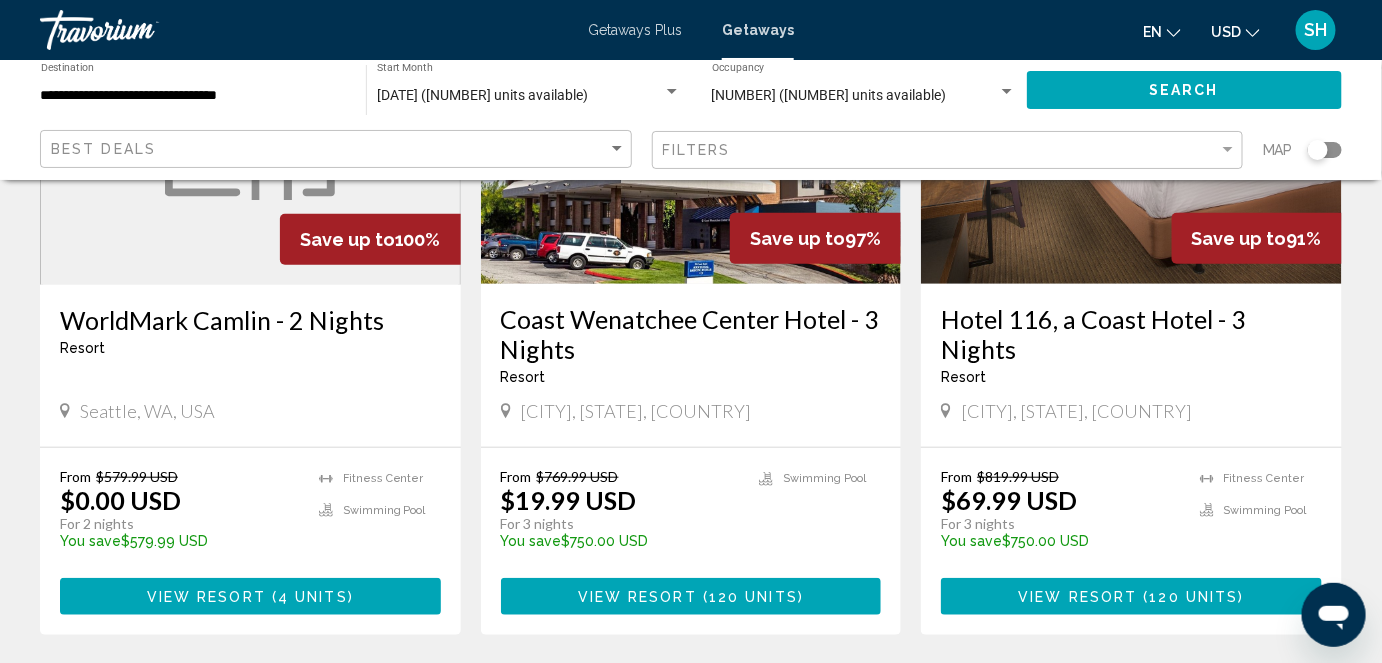 scroll, scrollTop: 307, scrollLeft: 0, axis: vertical 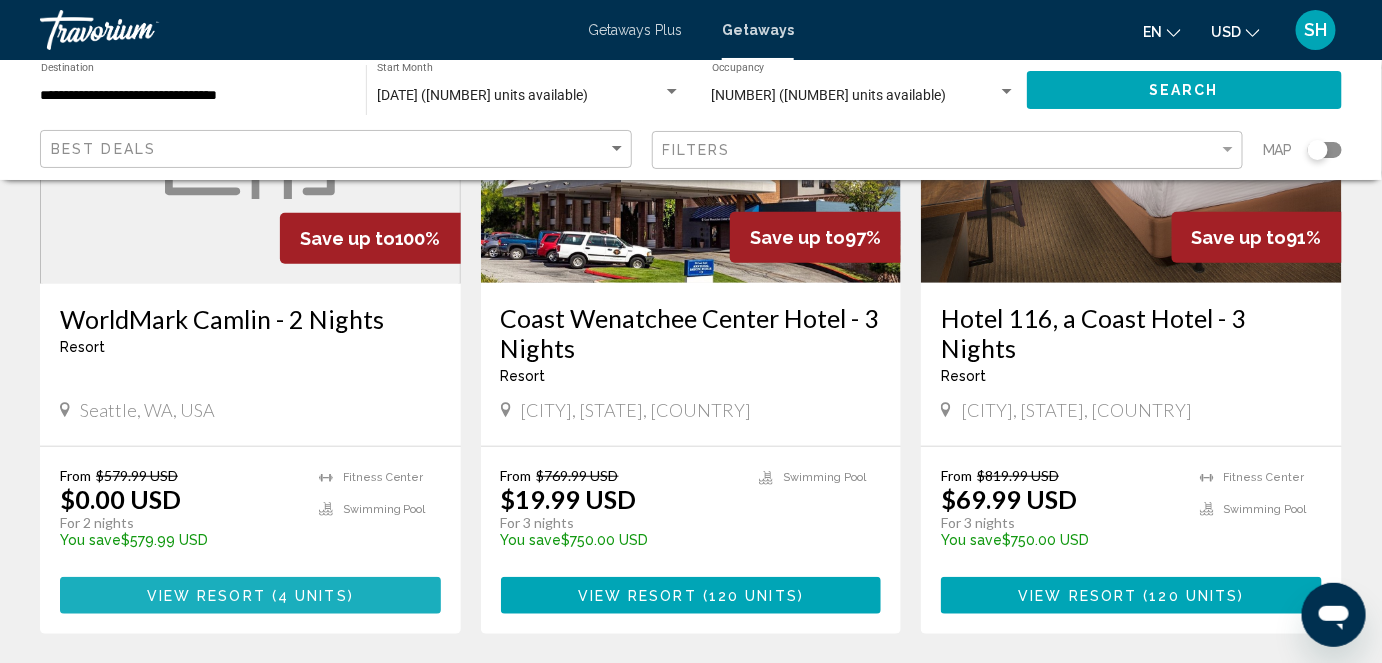 click on "View Resort" at bounding box center [206, 596] 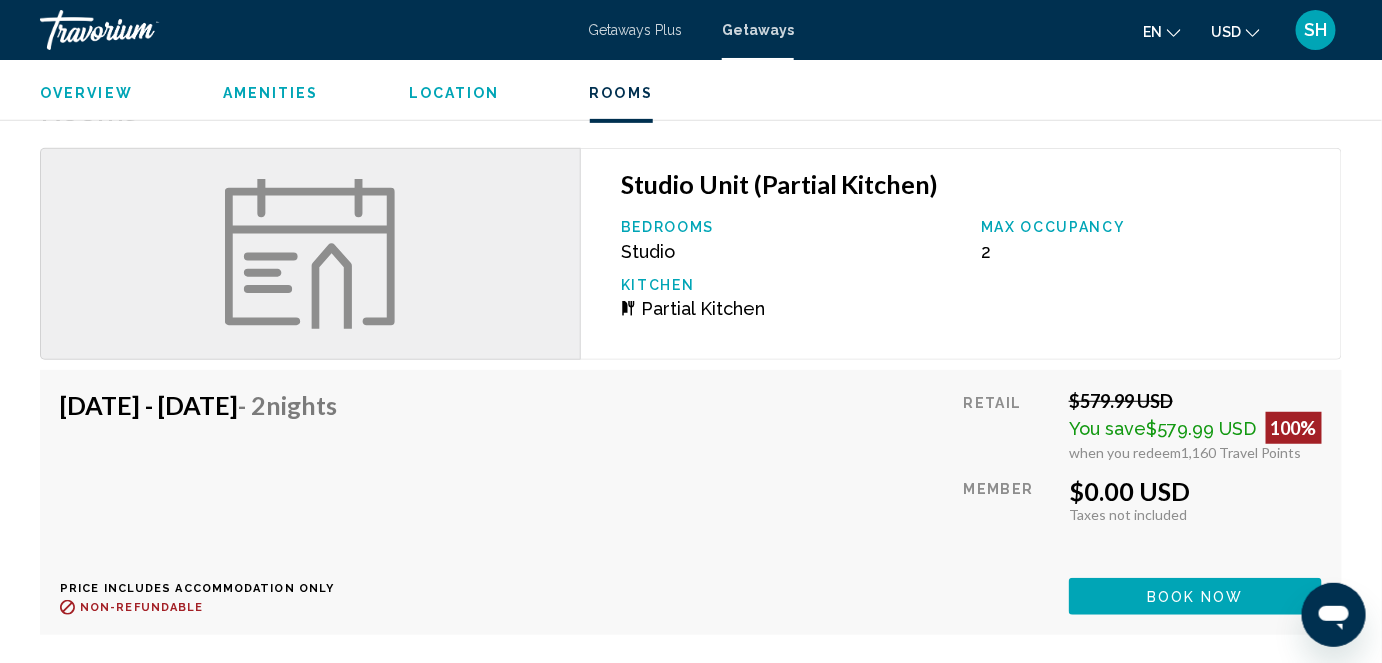 scroll, scrollTop: 2741, scrollLeft: 0, axis: vertical 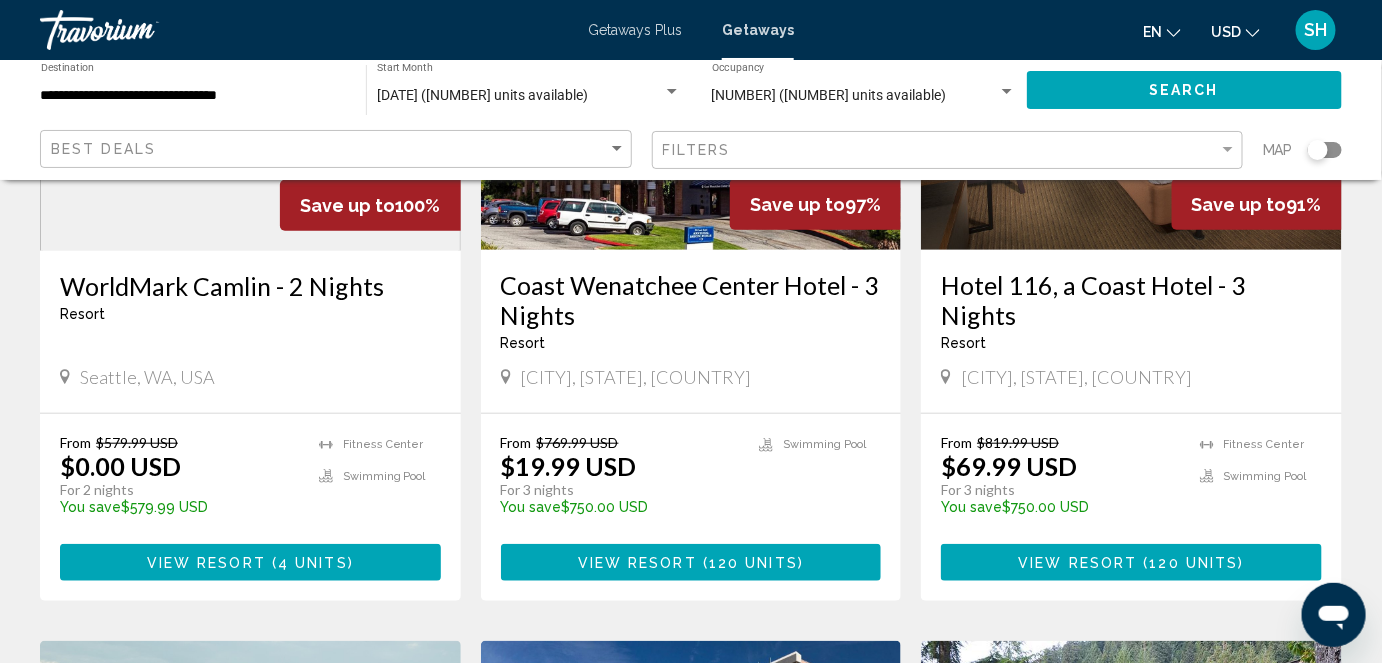 click on "View Resort" at bounding box center [637, 563] 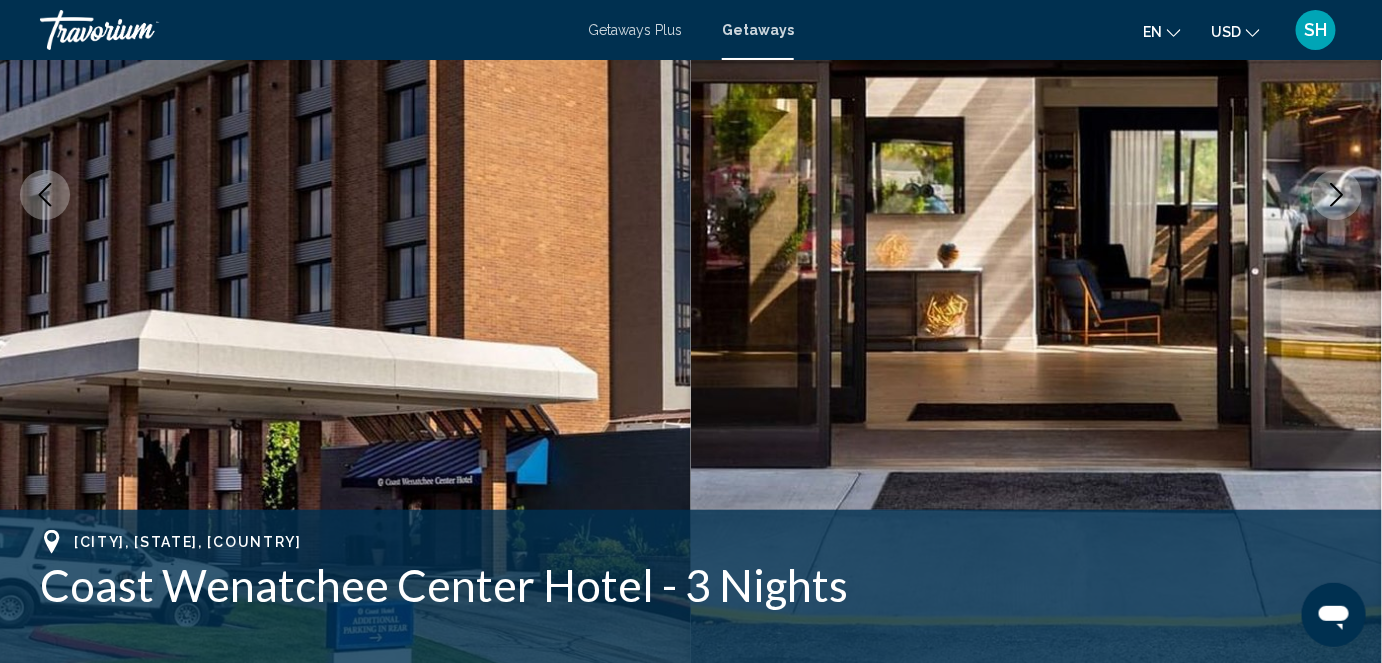 scroll, scrollTop: 203, scrollLeft: 0, axis: vertical 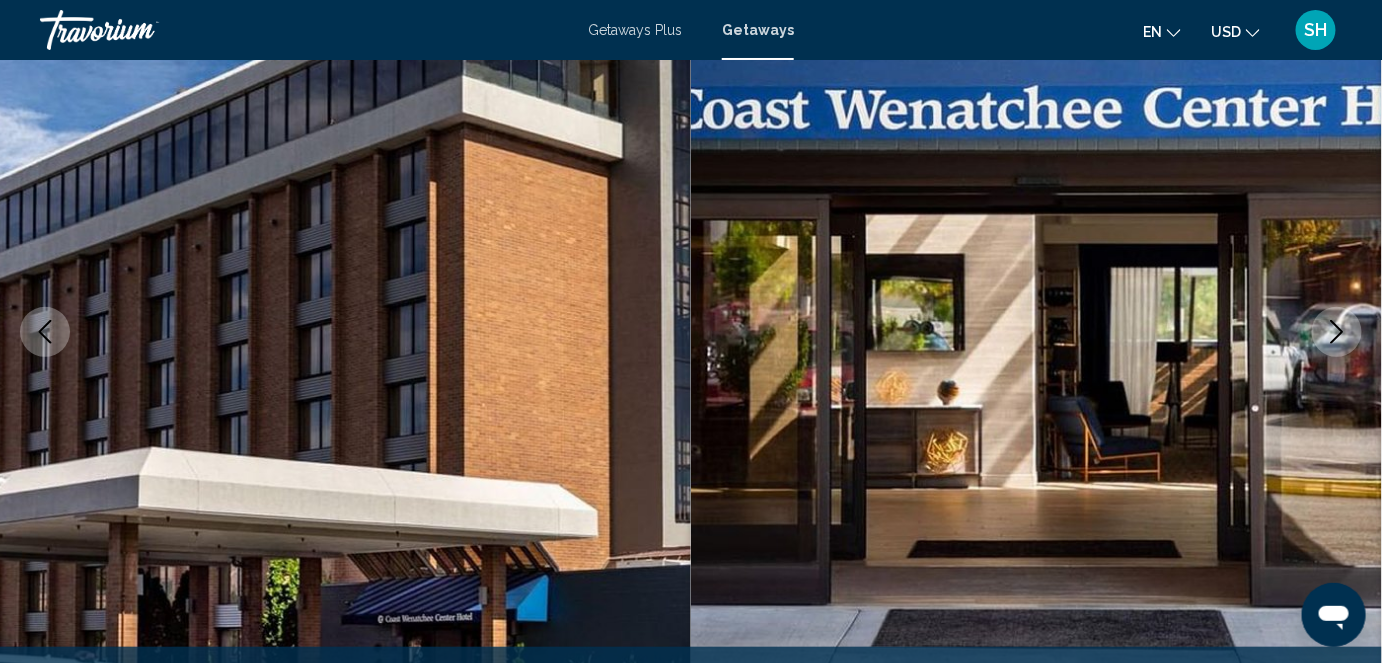 click 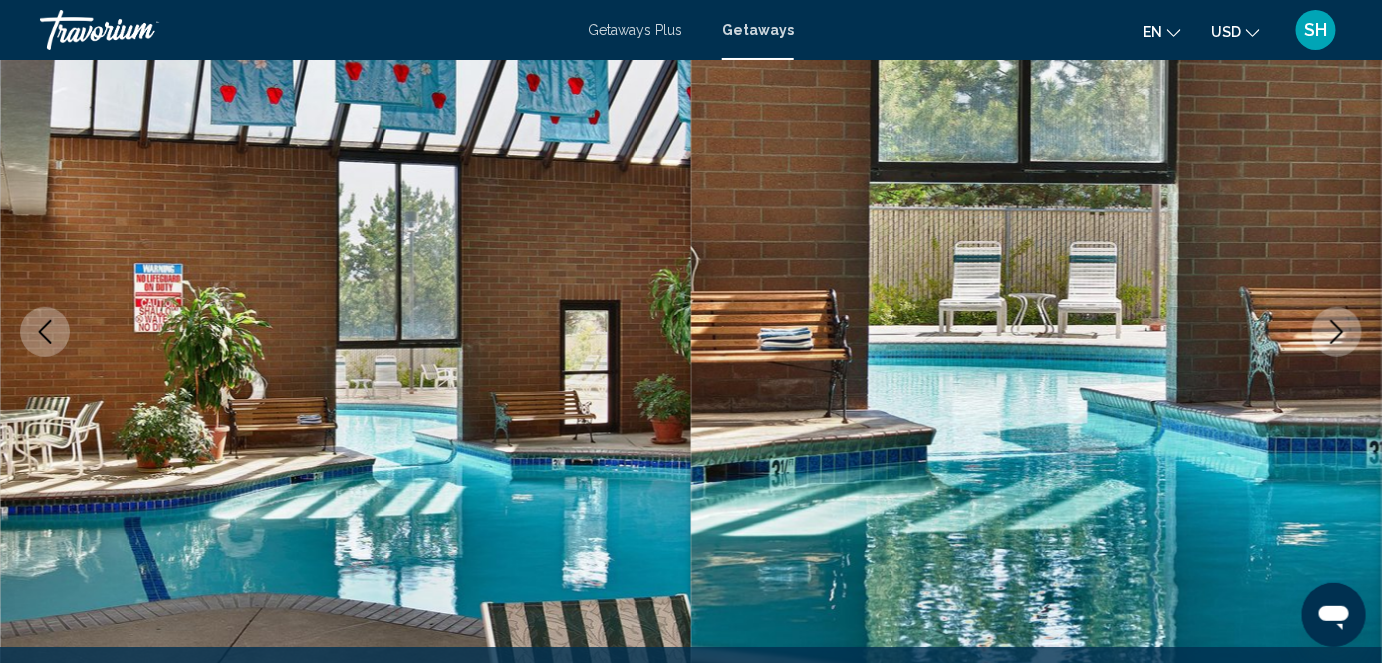 click 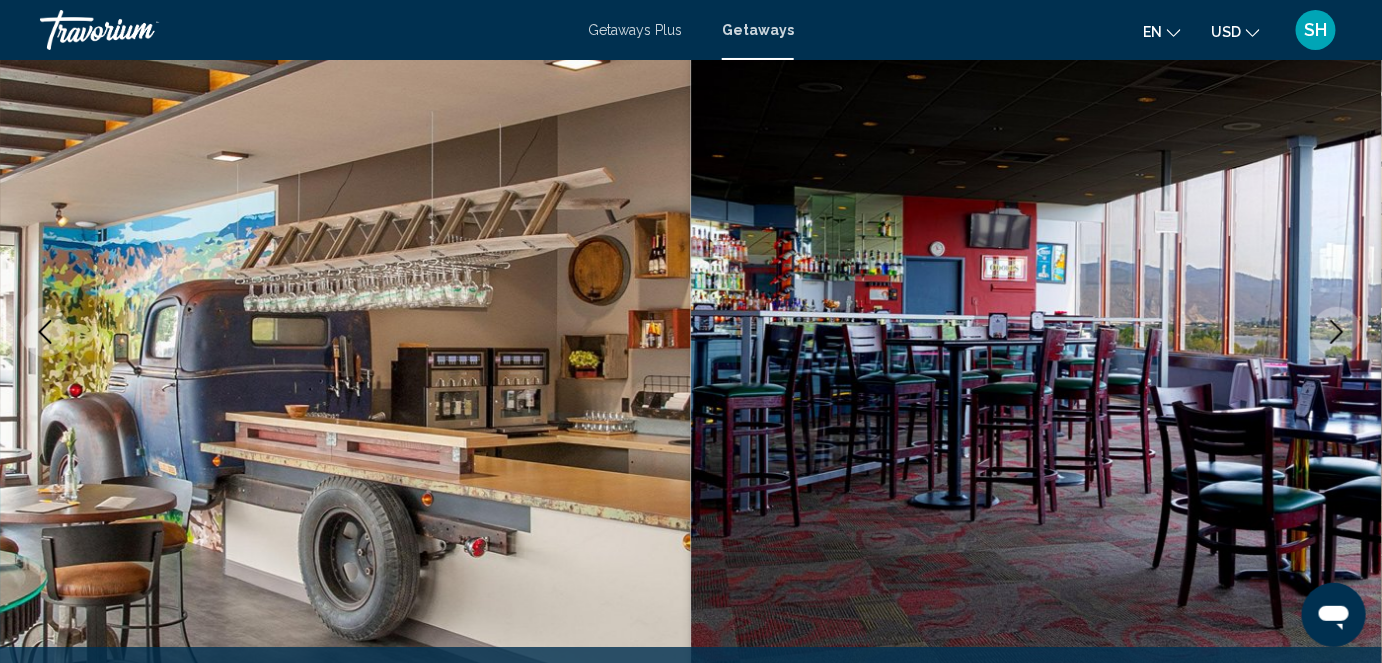 click 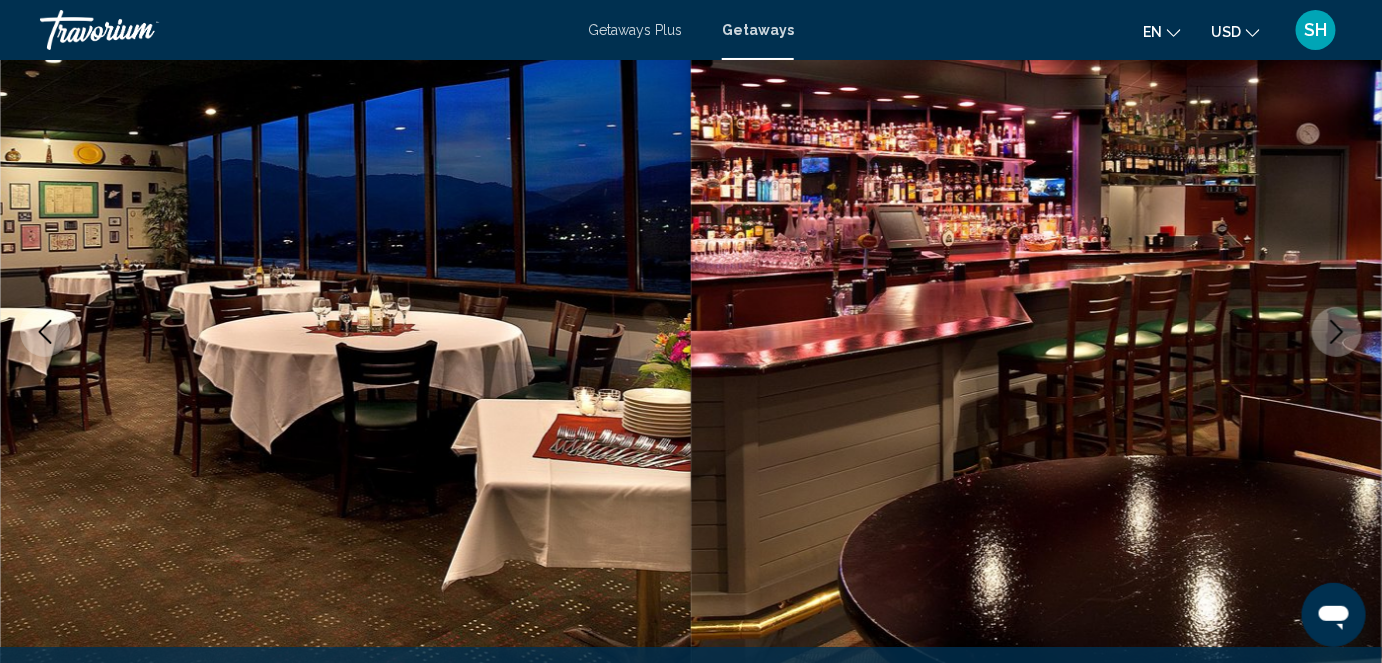 click 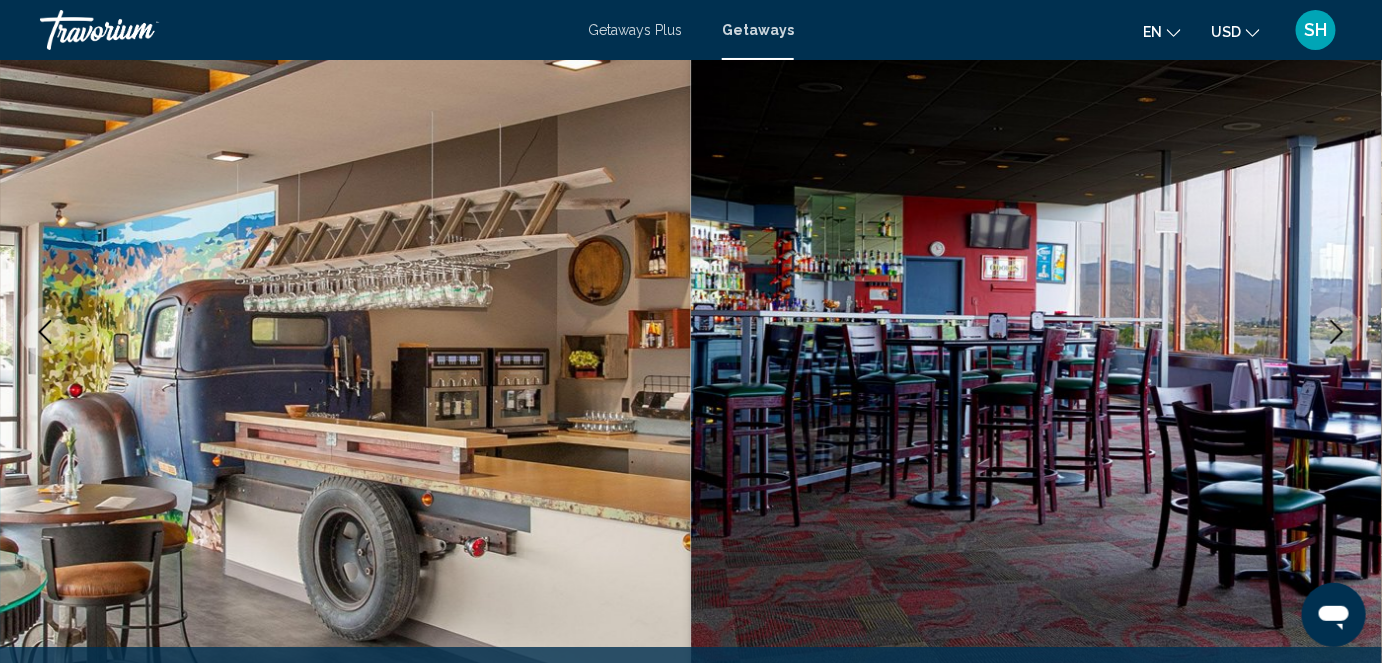 click 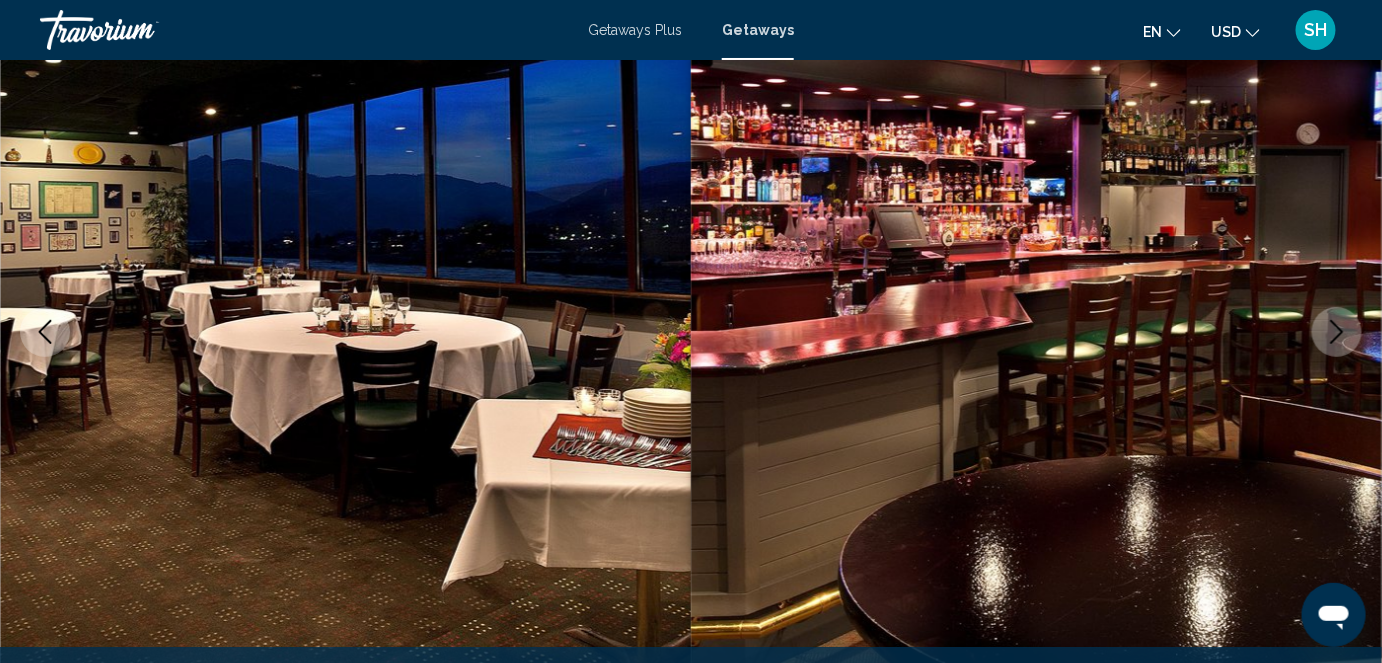 click 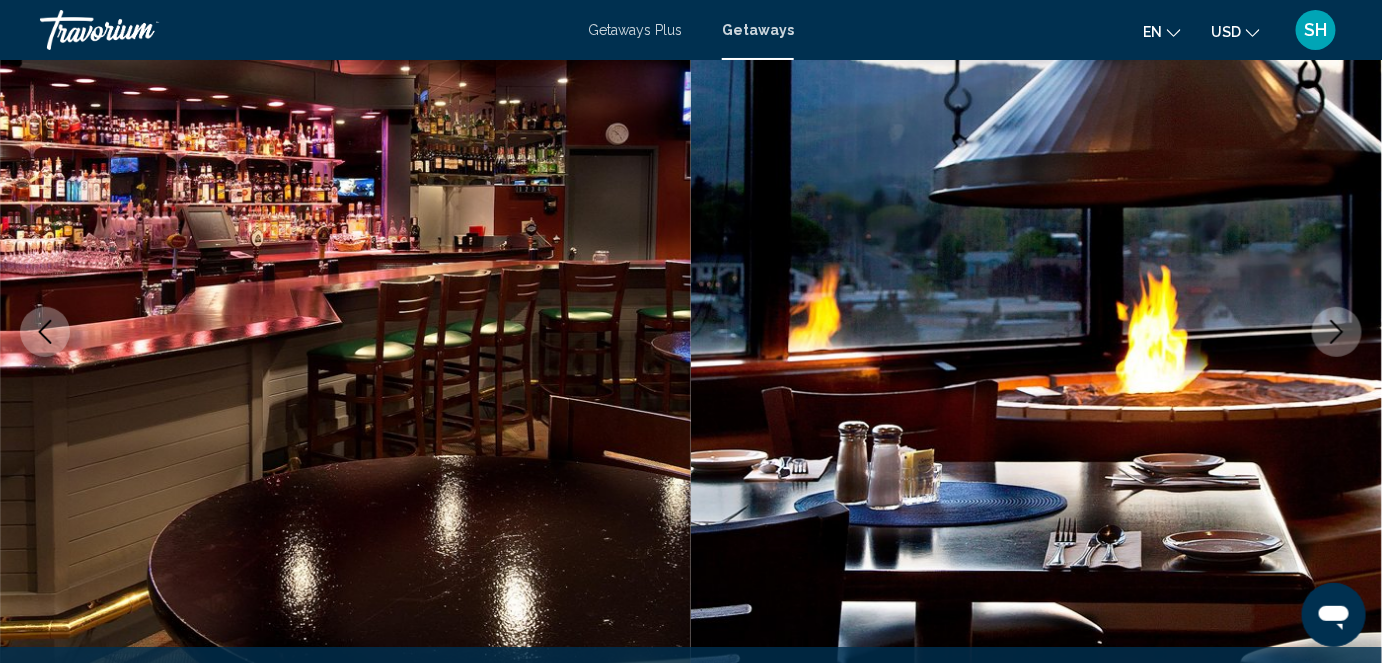 click 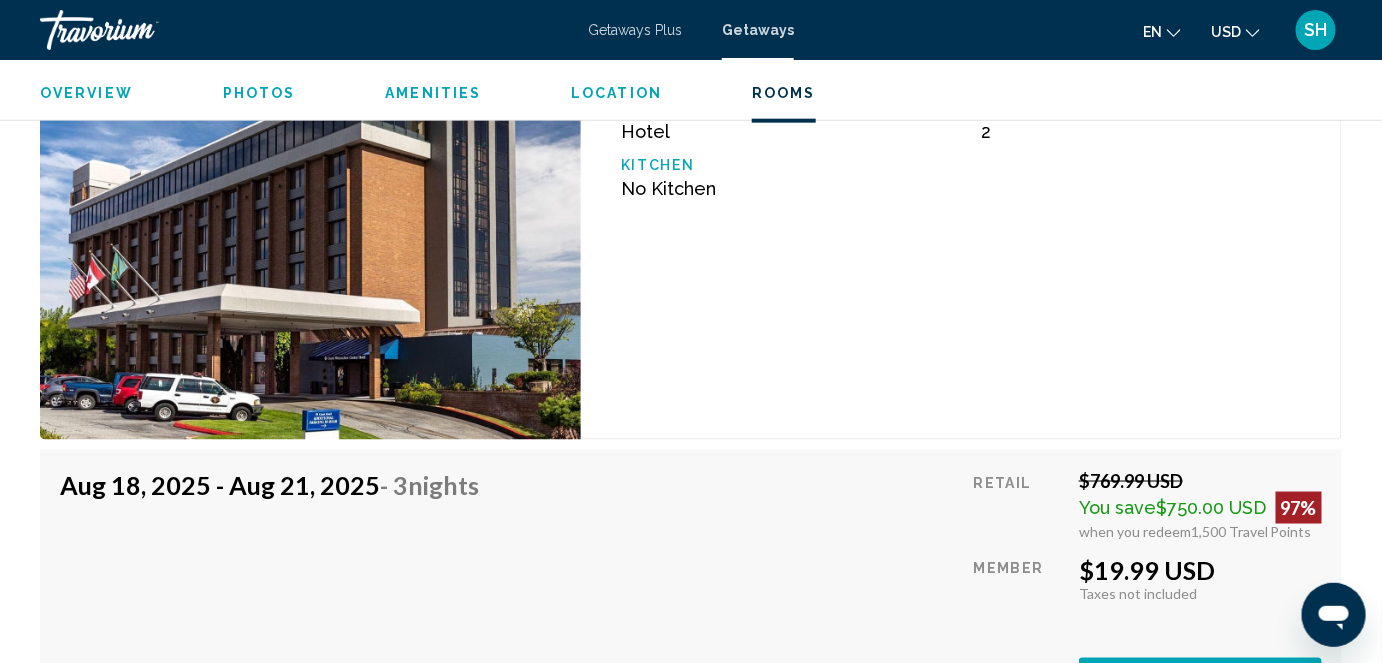 scroll, scrollTop: 3274, scrollLeft: 0, axis: vertical 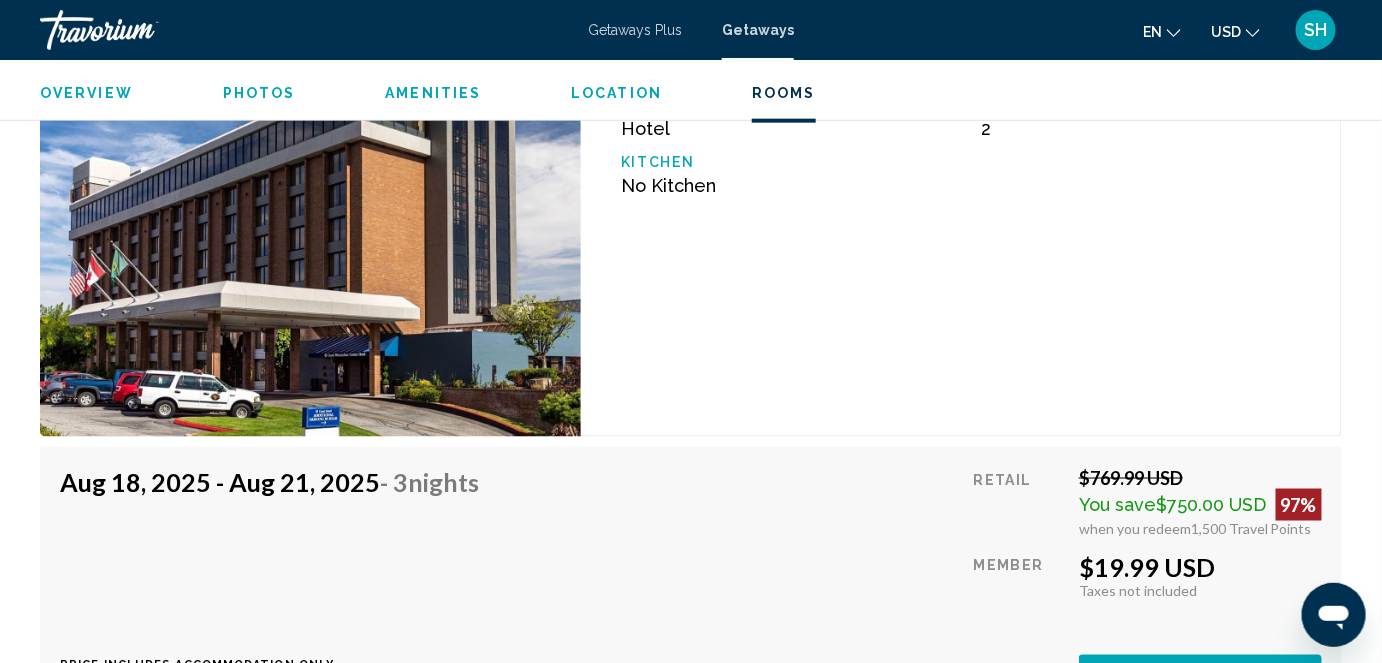 drag, startPoint x: 1328, startPoint y: 328, endPoint x: 1314, endPoint y: 334, distance: 15.231546 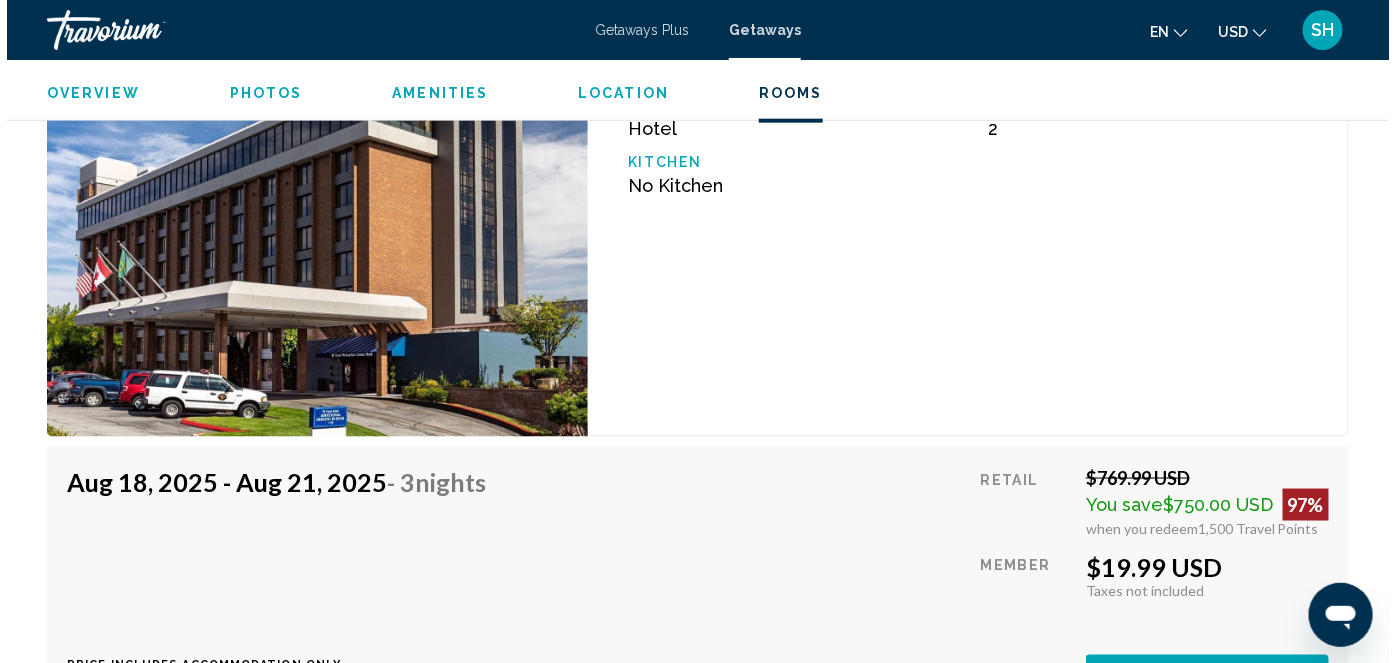 scroll, scrollTop: 0, scrollLeft: 0, axis: both 